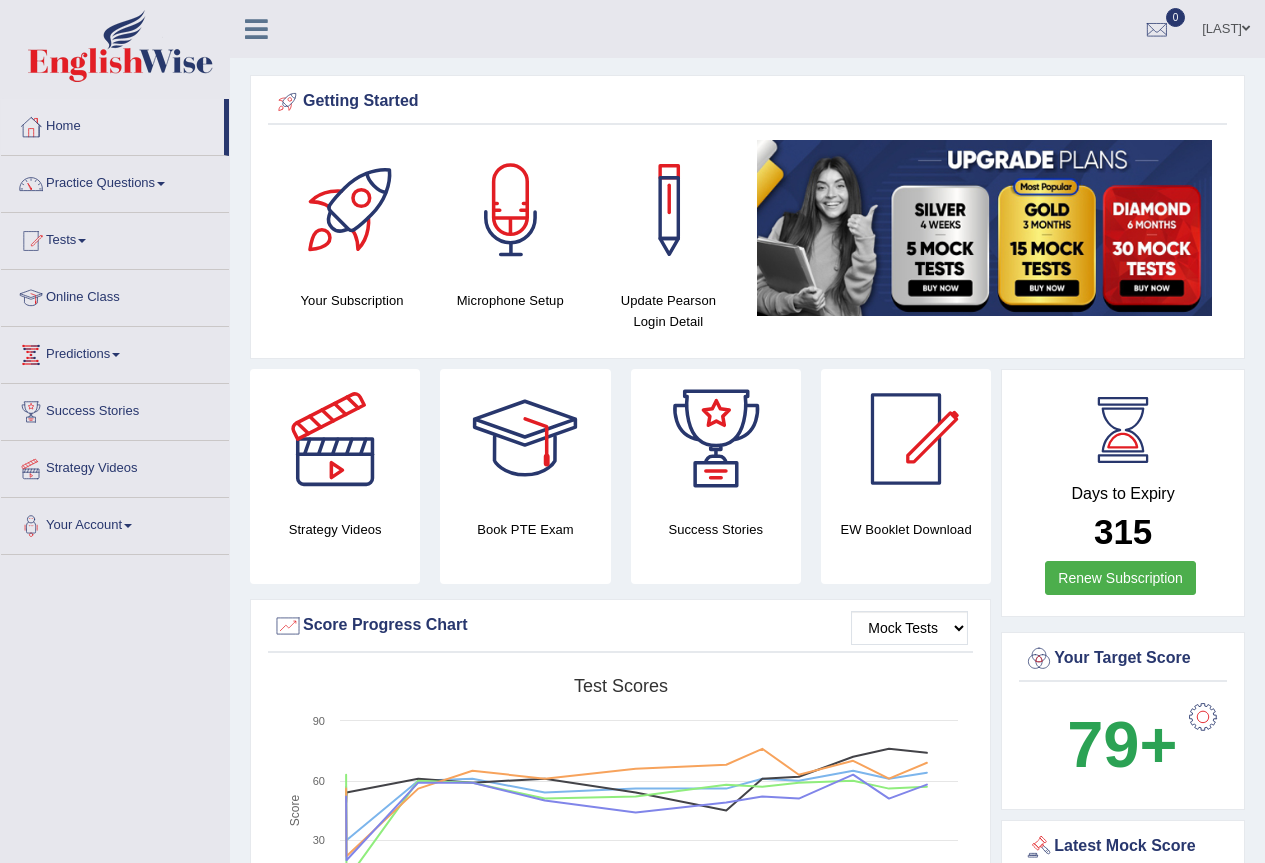 scroll, scrollTop: 0, scrollLeft: 0, axis: both 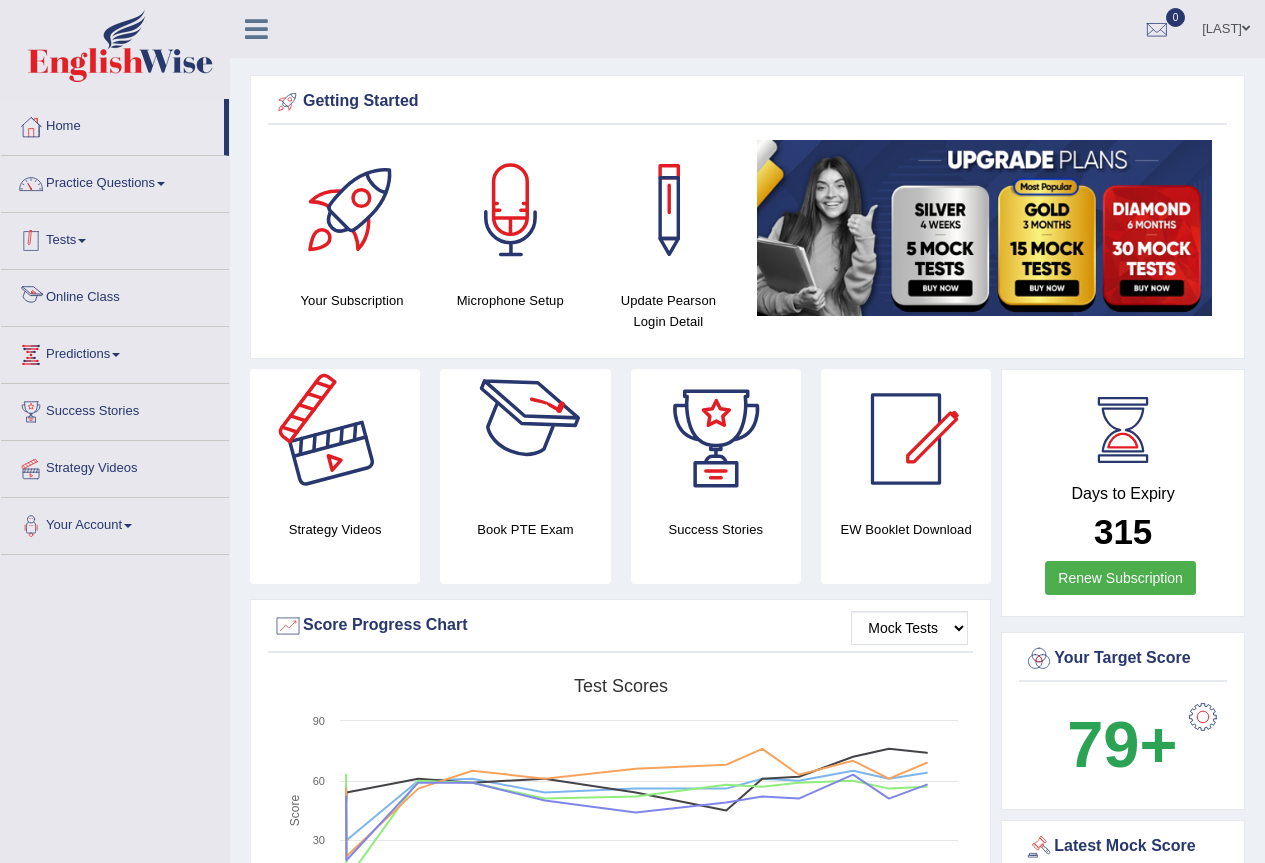 click on "Practice Questions" at bounding box center (115, 181) 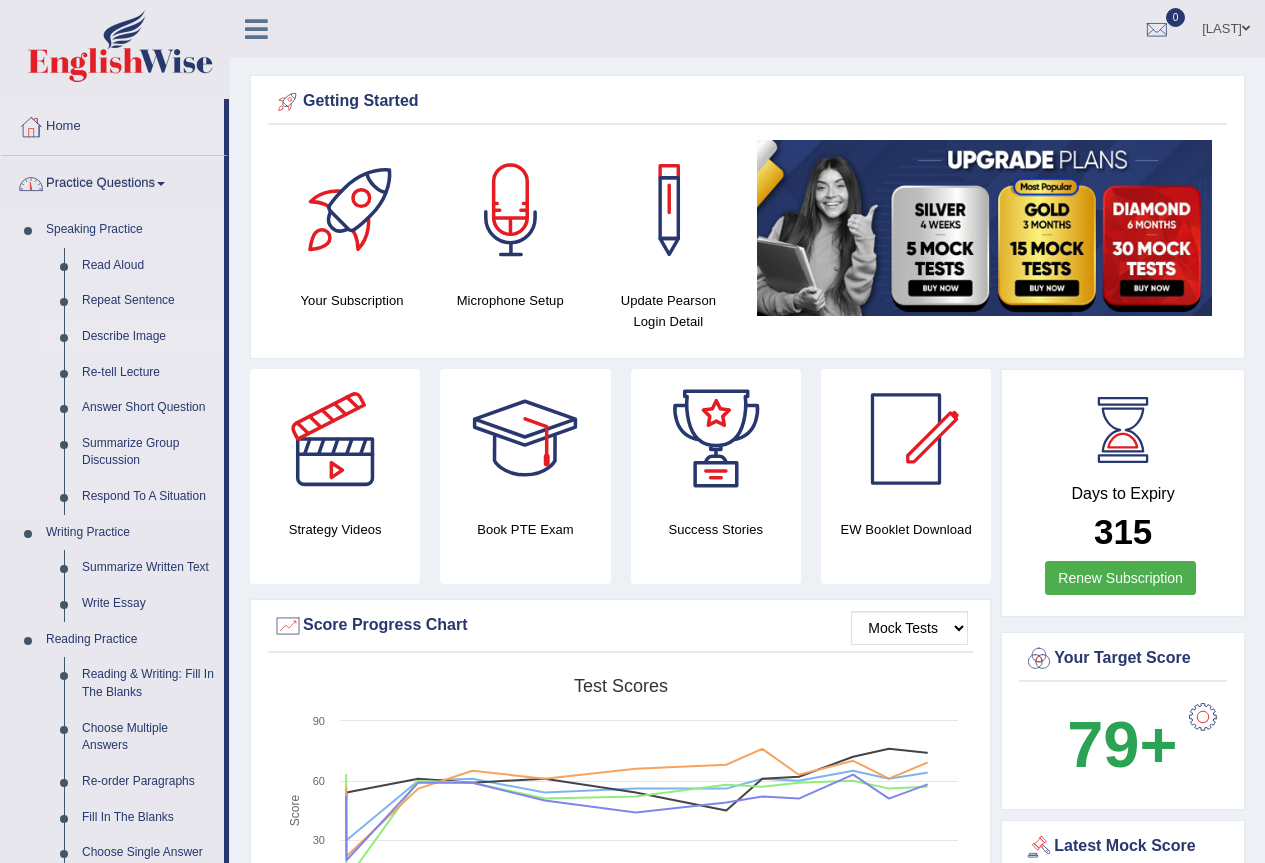 click on "Describe Image" at bounding box center [148, 337] 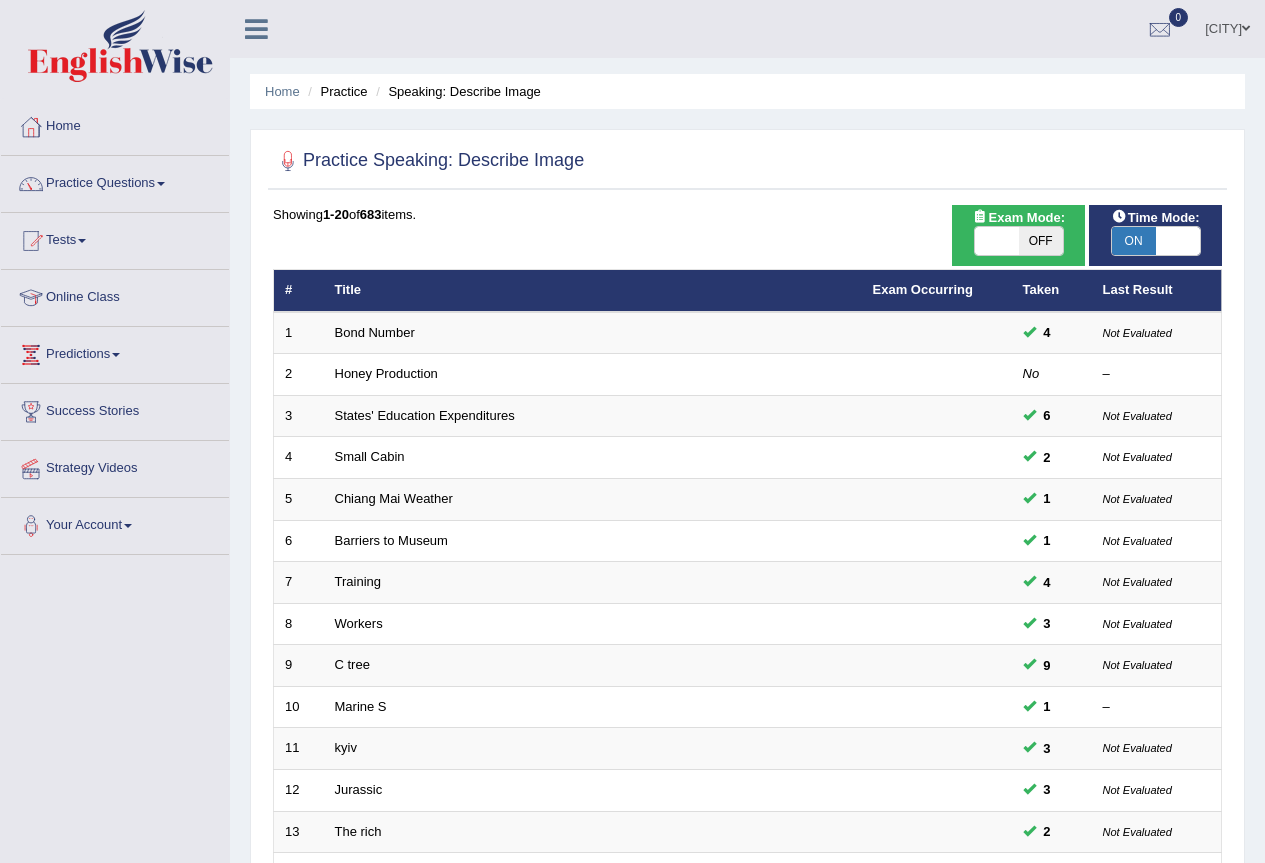 scroll, scrollTop: 0, scrollLeft: 0, axis: both 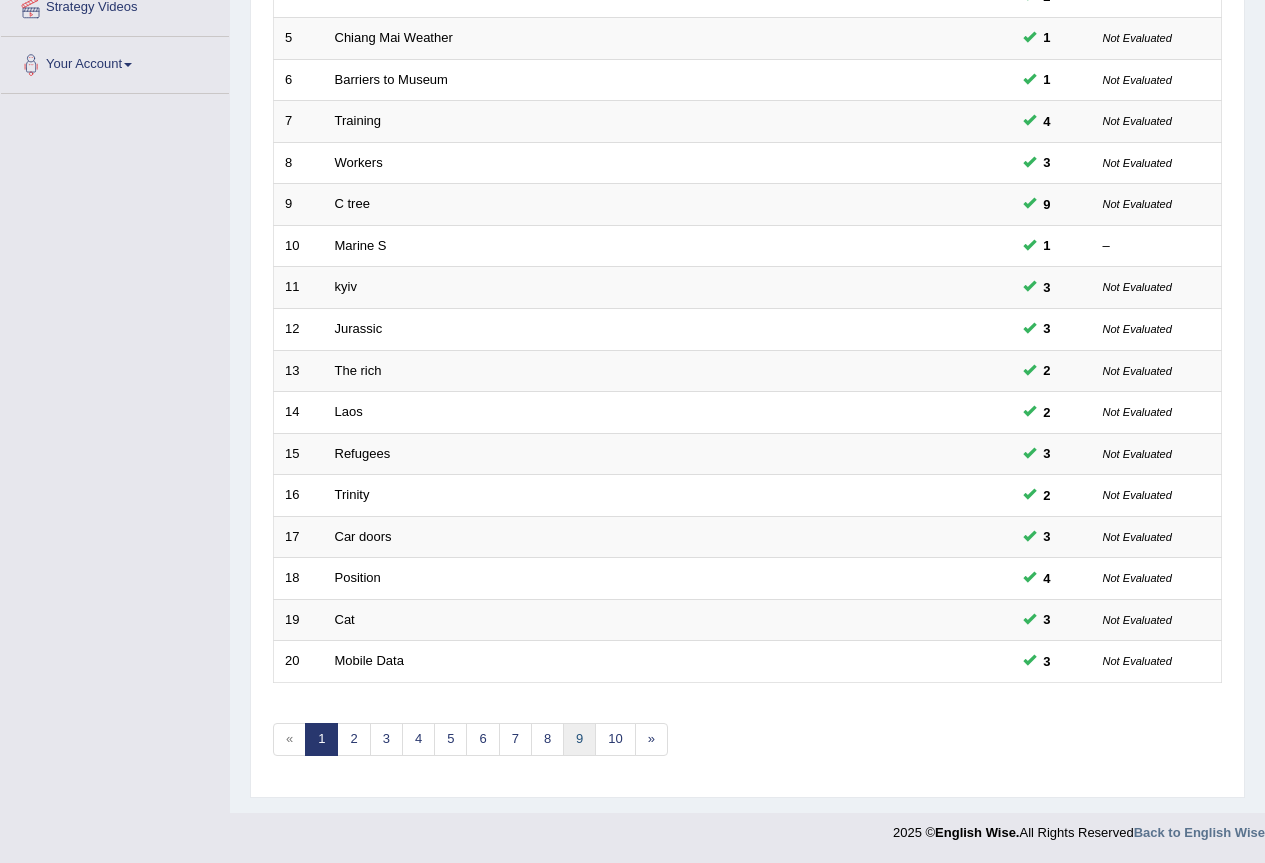 click on "9" at bounding box center (579, 739) 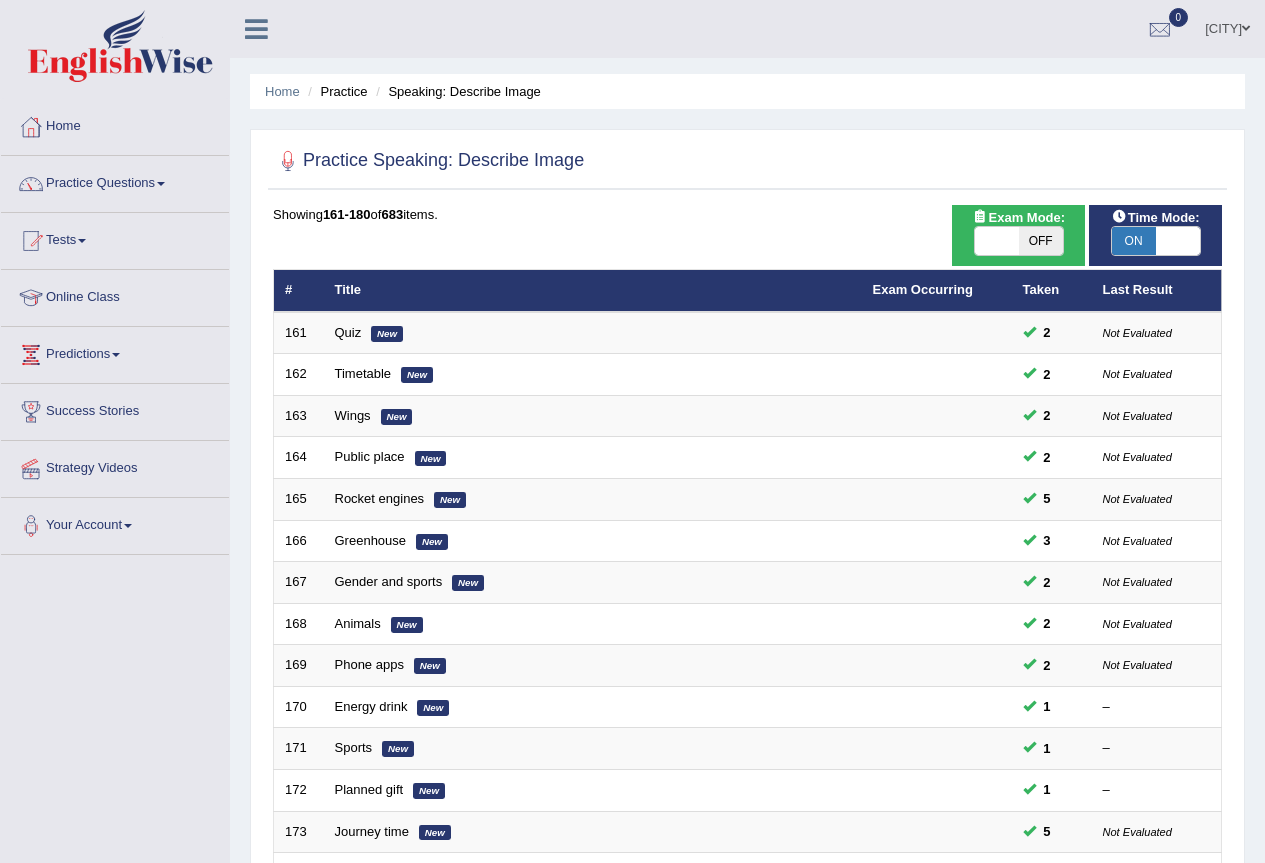 scroll, scrollTop: 453, scrollLeft: 0, axis: vertical 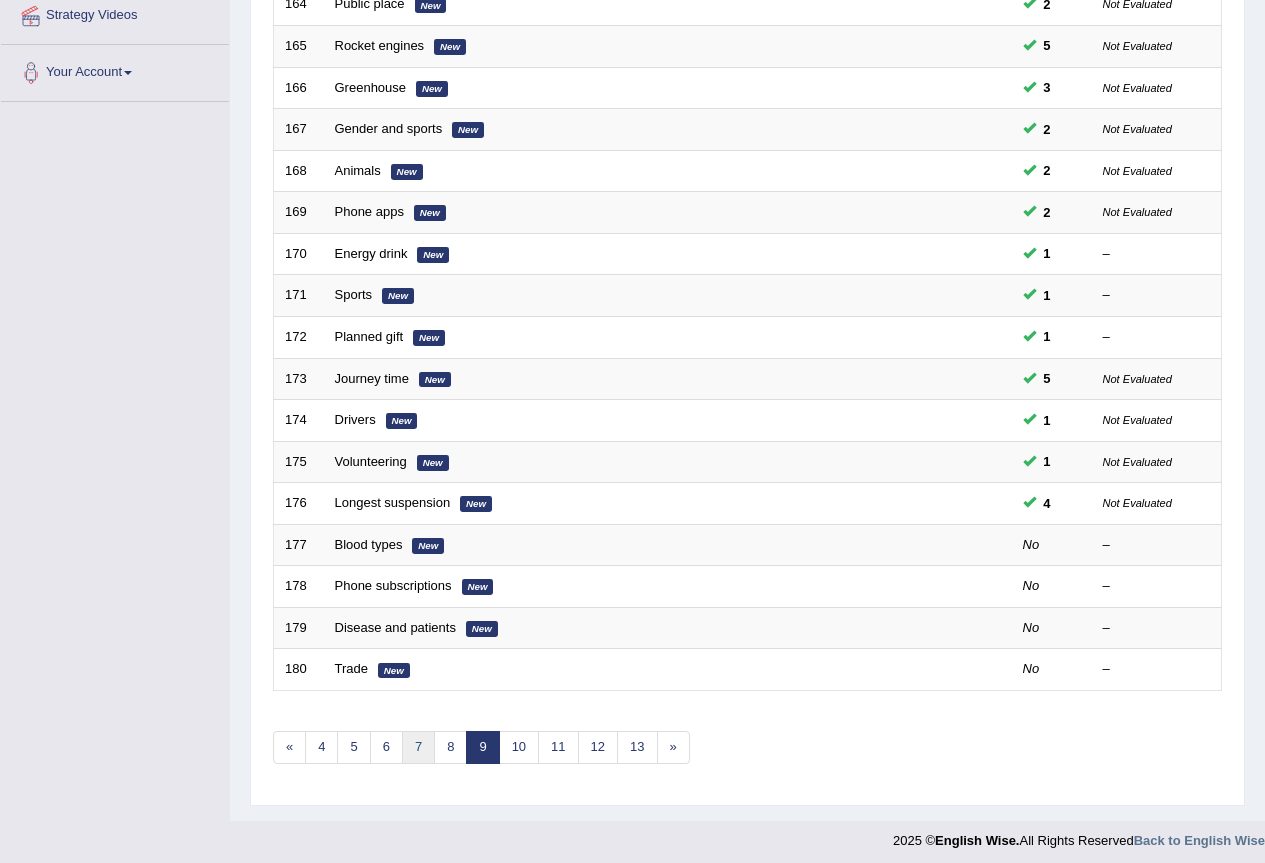click on "7" at bounding box center [418, 747] 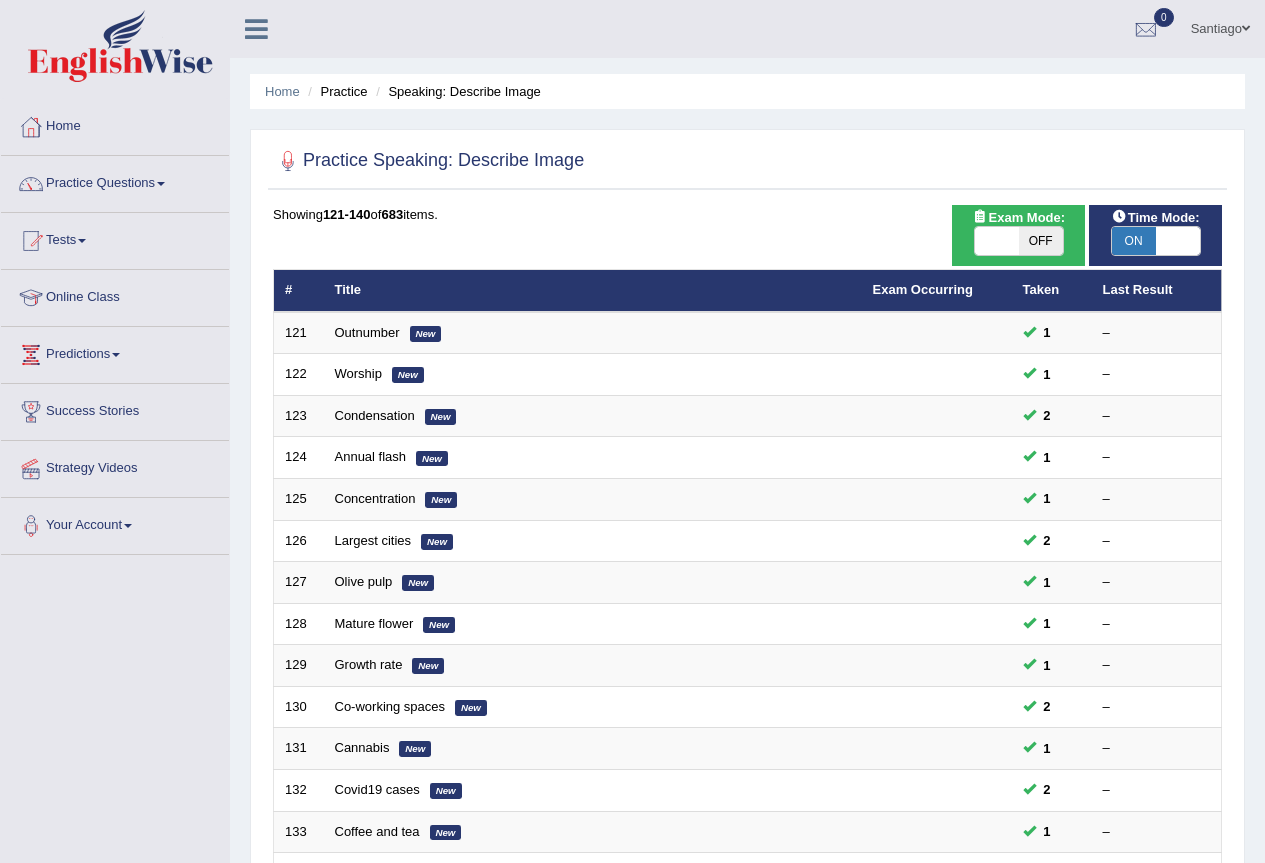 scroll, scrollTop: 461, scrollLeft: 0, axis: vertical 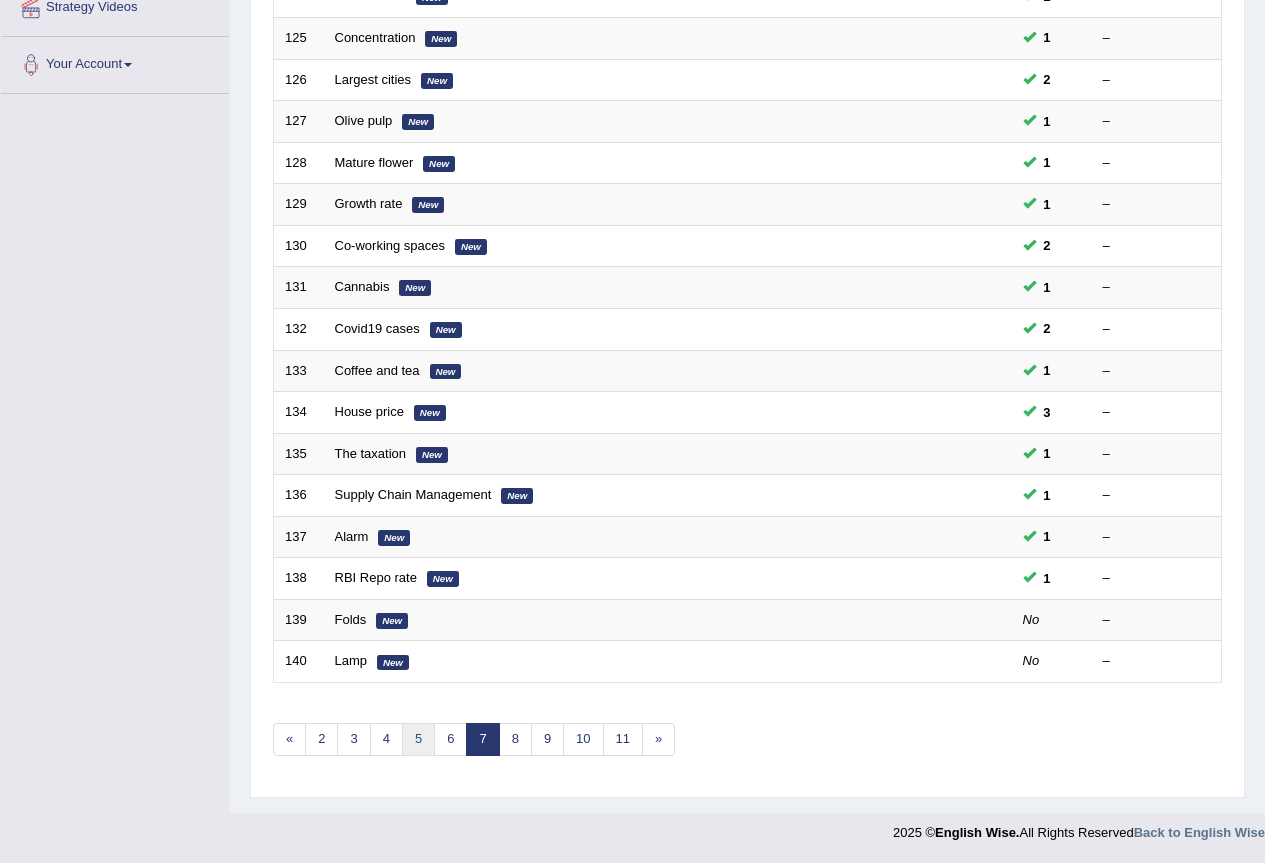 click on "5" at bounding box center (418, 739) 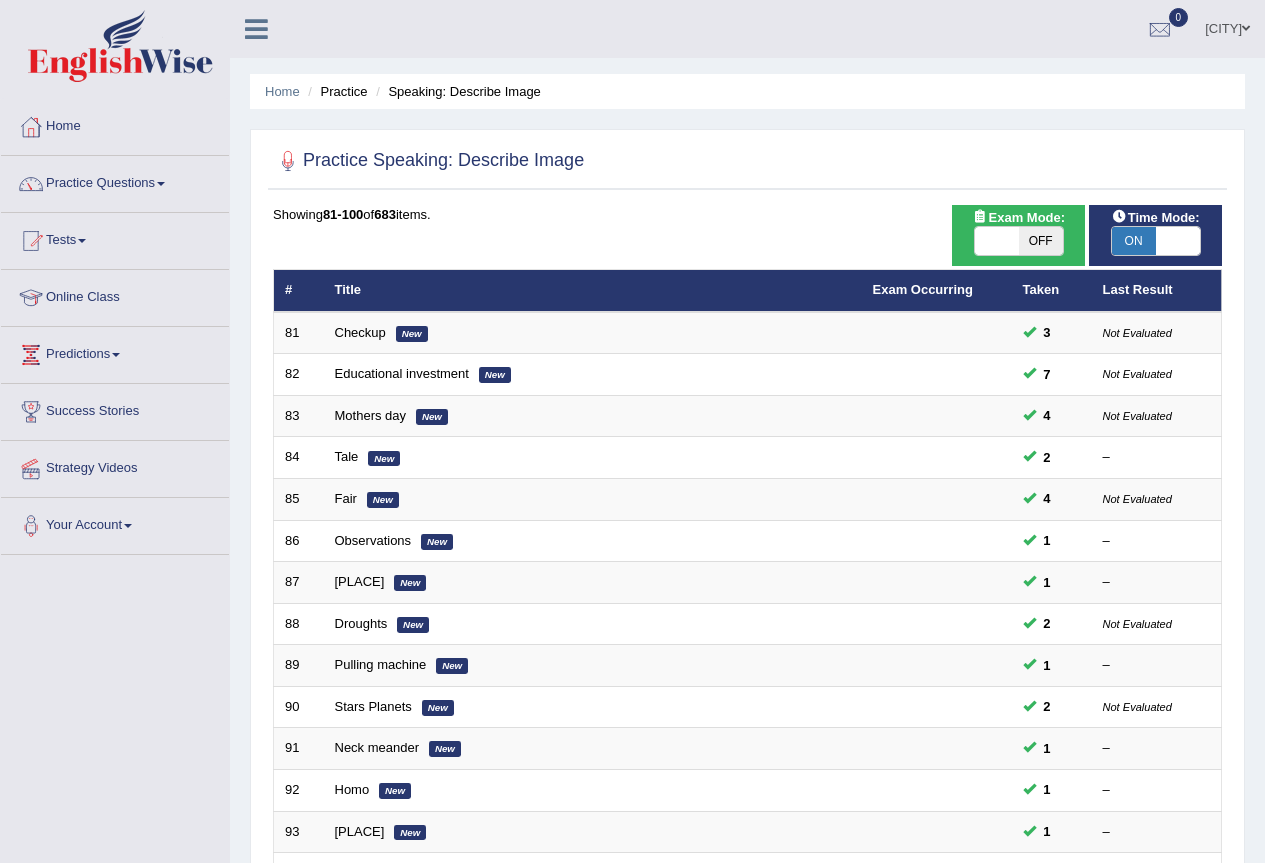 scroll, scrollTop: 461, scrollLeft: 0, axis: vertical 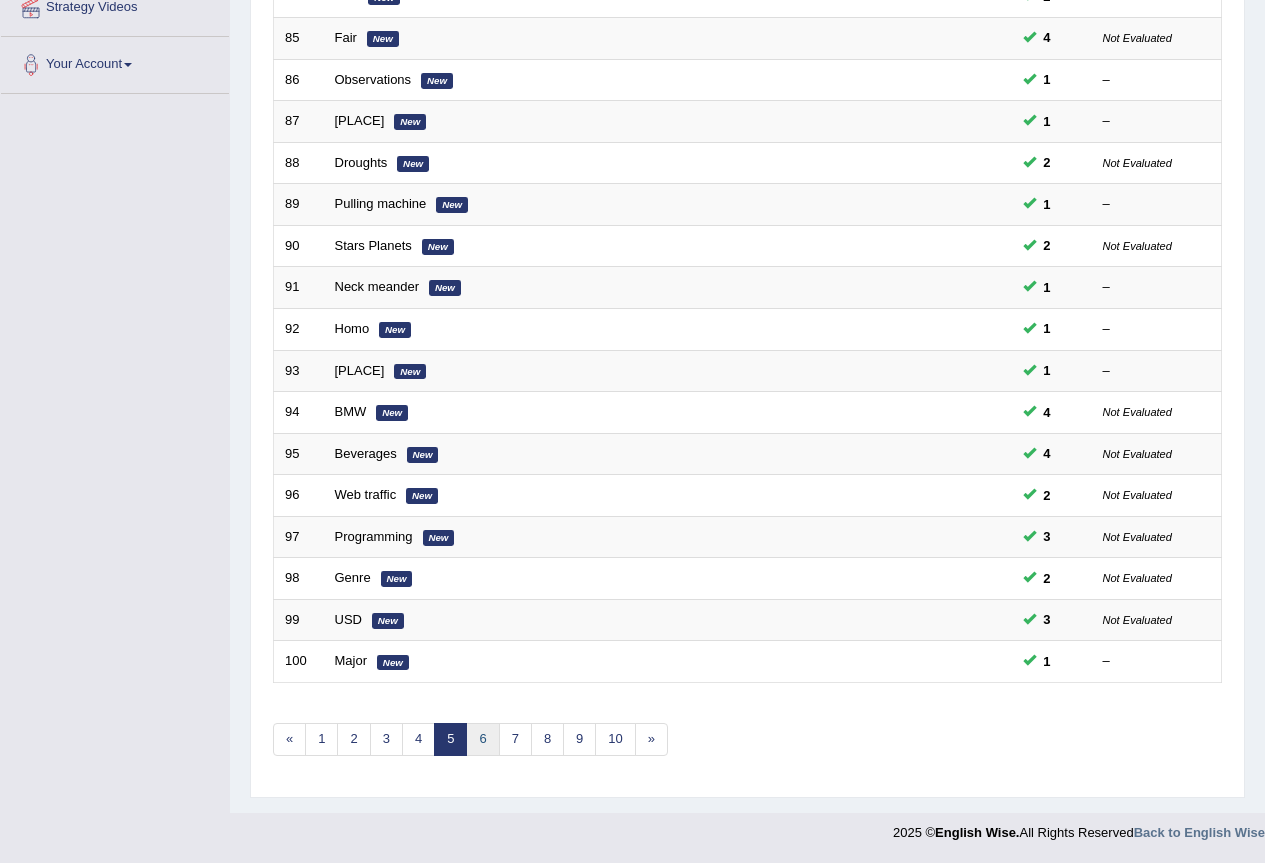click on "6" at bounding box center (482, 739) 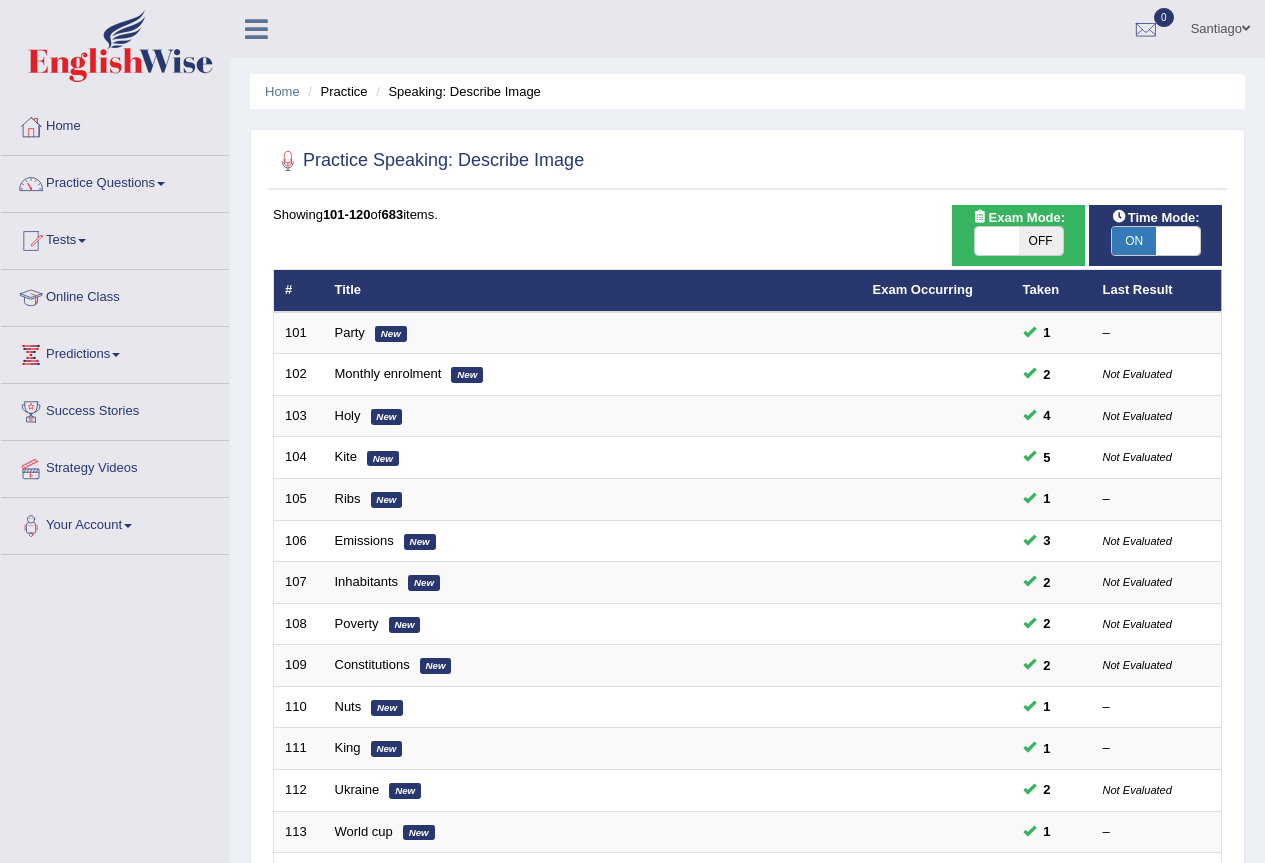 scroll, scrollTop: 400, scrollLeft: 0, axis: vertical 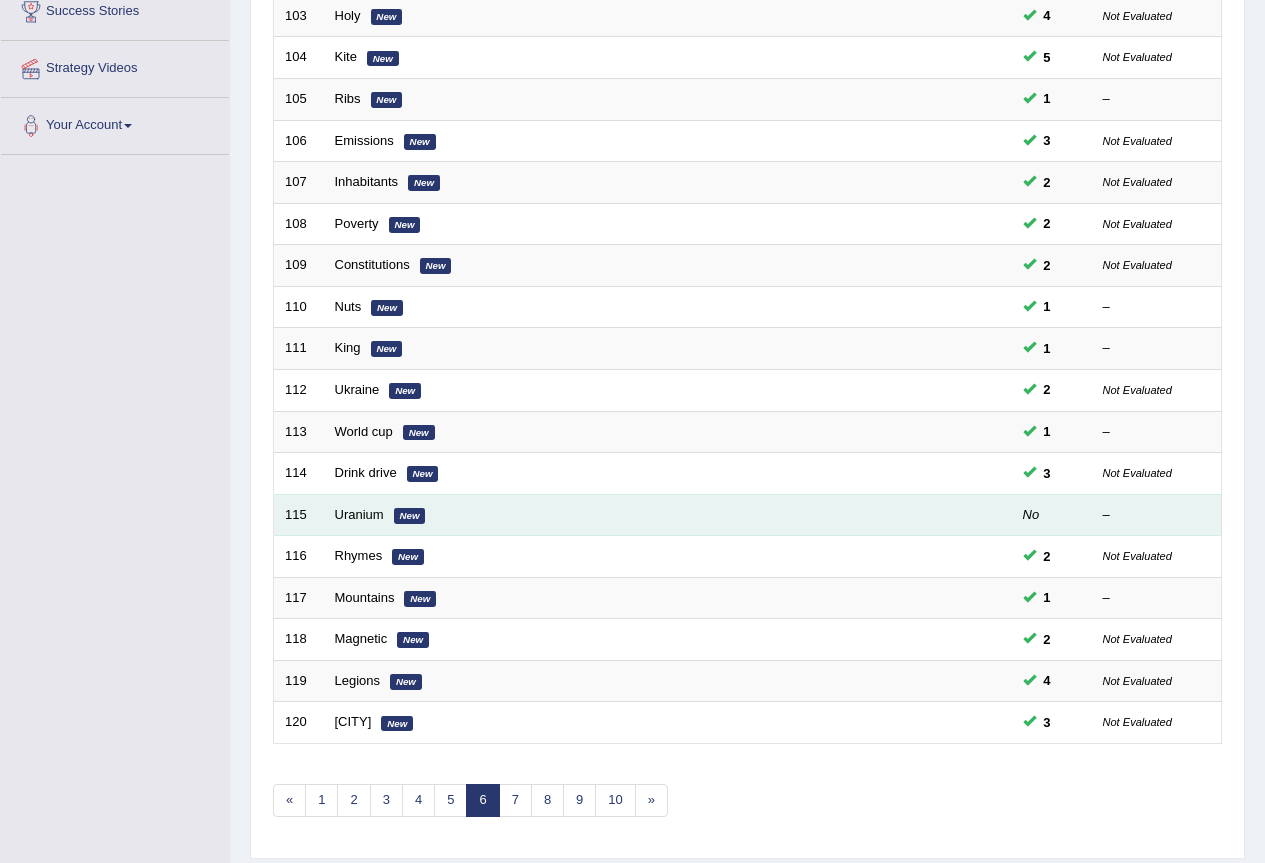 click on "Uranium New" at bounding box center [593, 515] 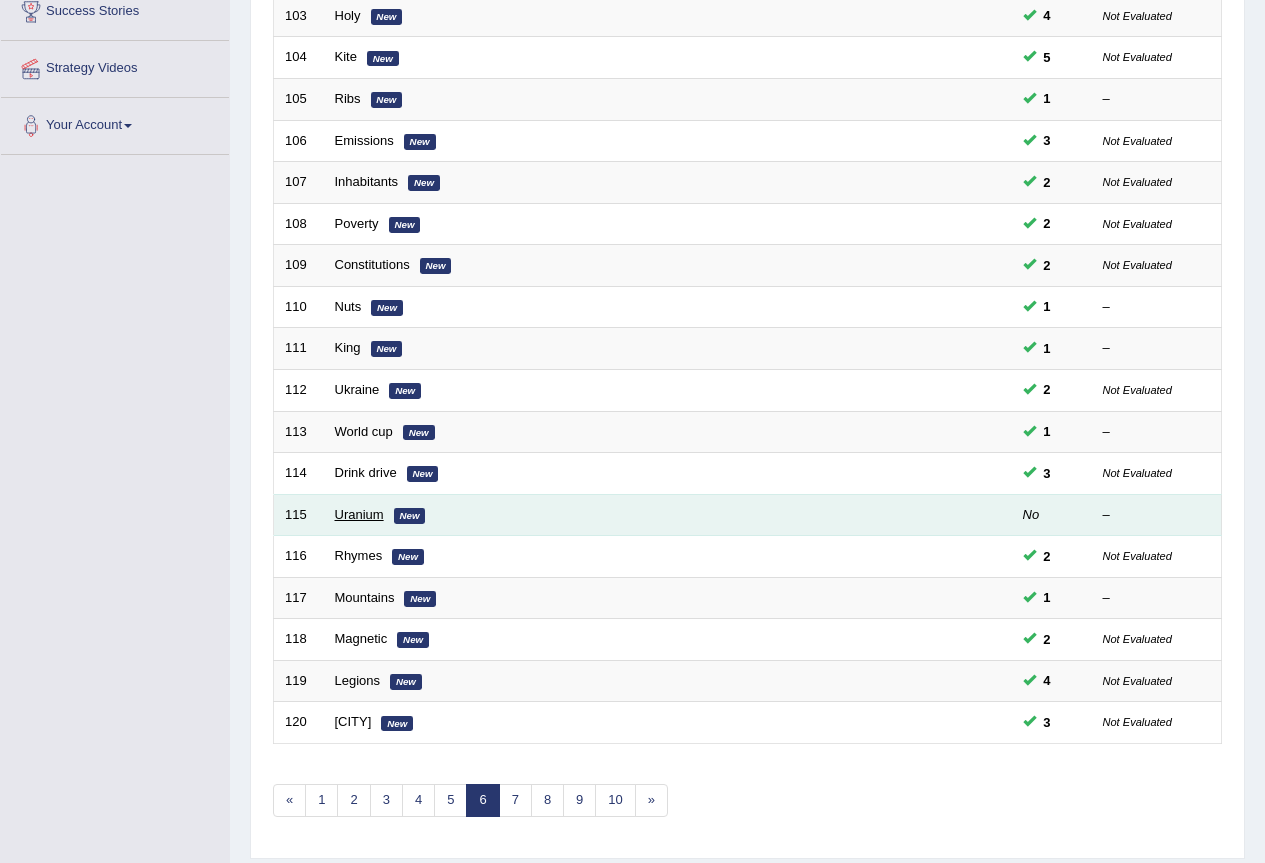 click on "Uranium" at bounding box center [359, 514] 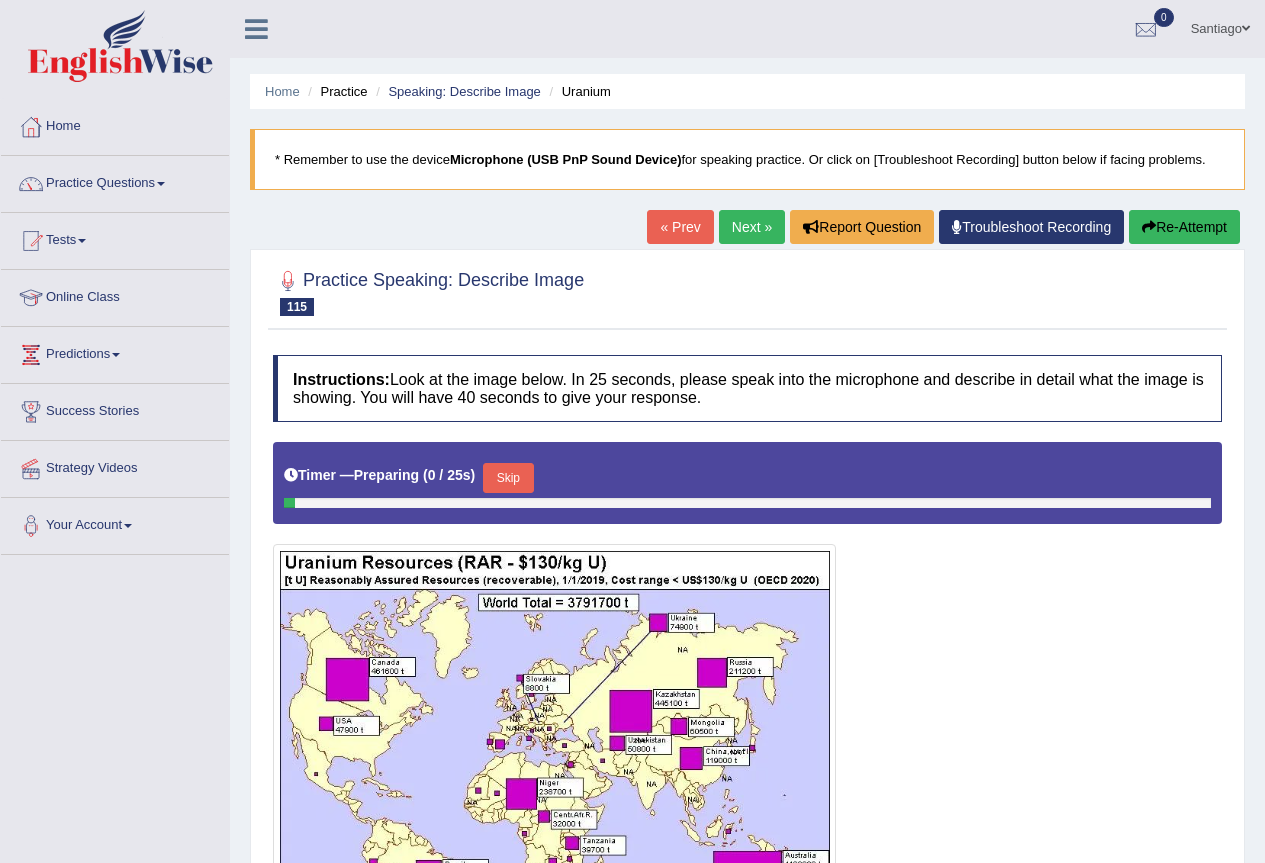 scroll, scrollTop: 263, scrollLeft: 0, axis: vertical 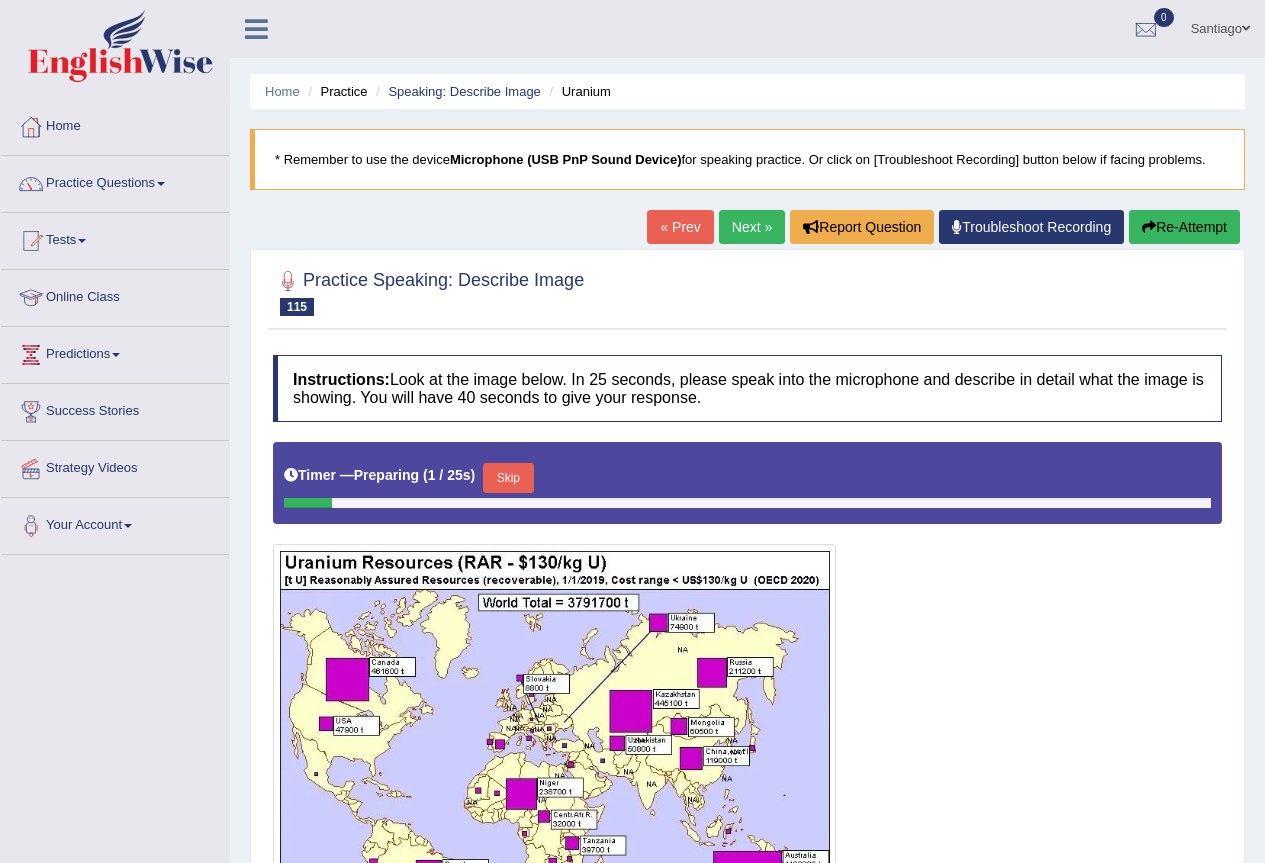 click on "Next »" at bounding box center [752, 227] 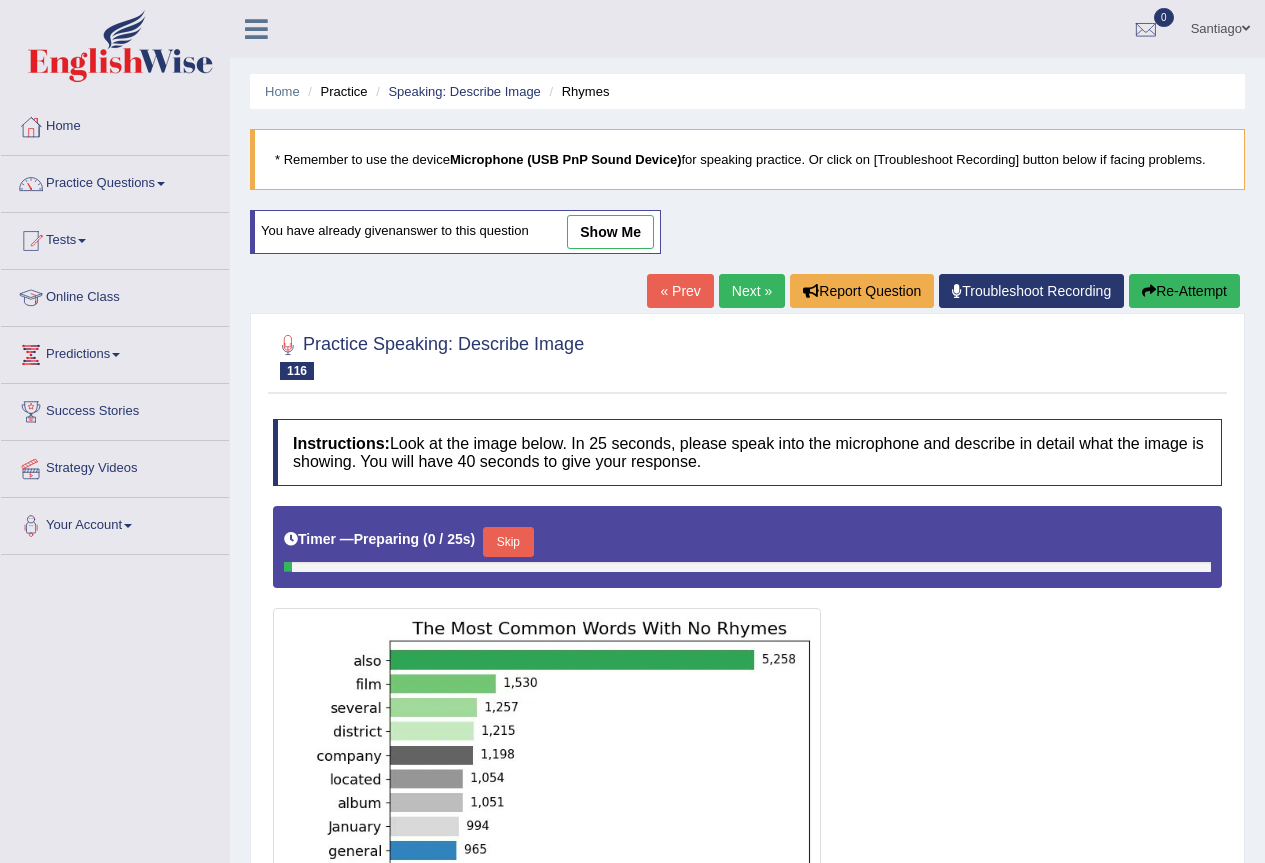 scroll, scrollTop: 267, scrollLeft: 0, axis: vertical 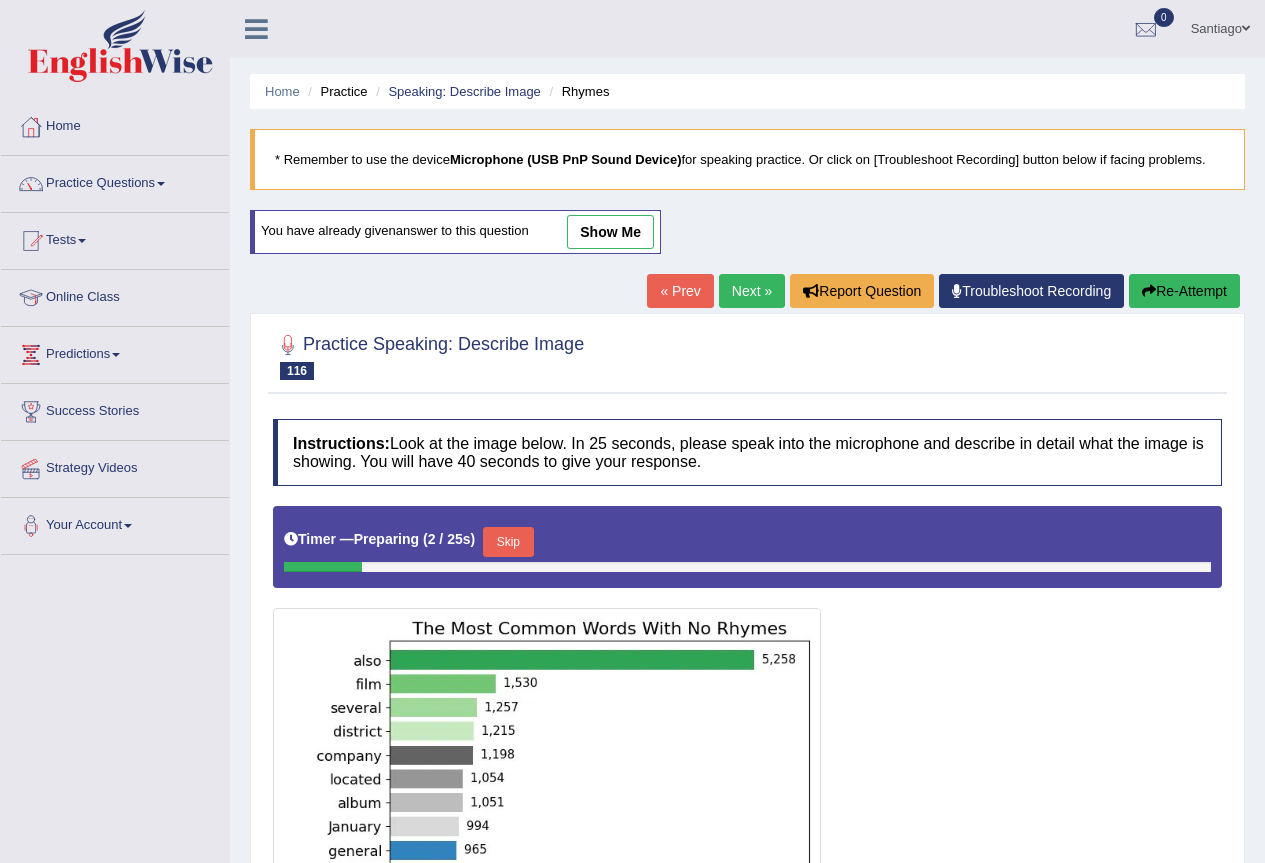 click on "Next »" at bounding box center [752, 291] 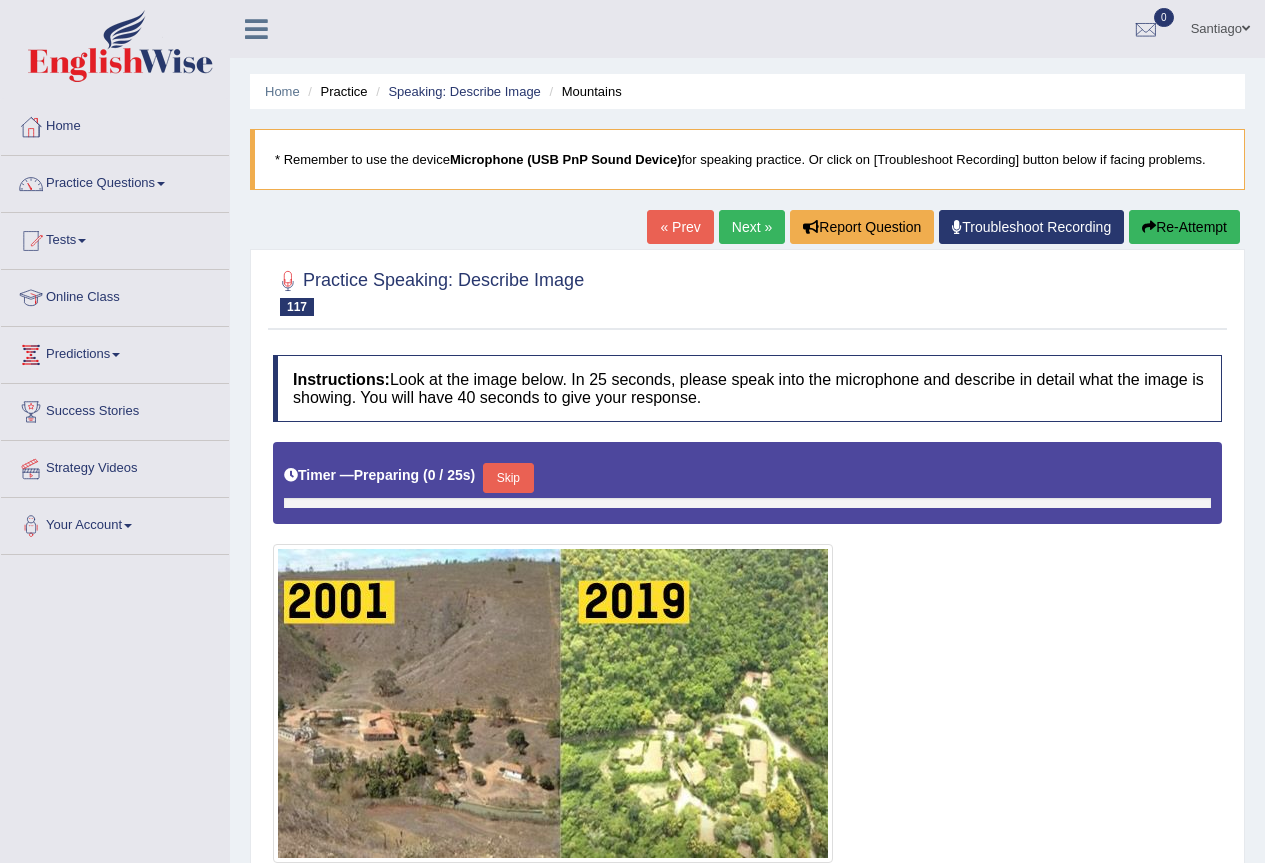 scroll, scrollTop: 0, scrollLeft: 0, axis: both 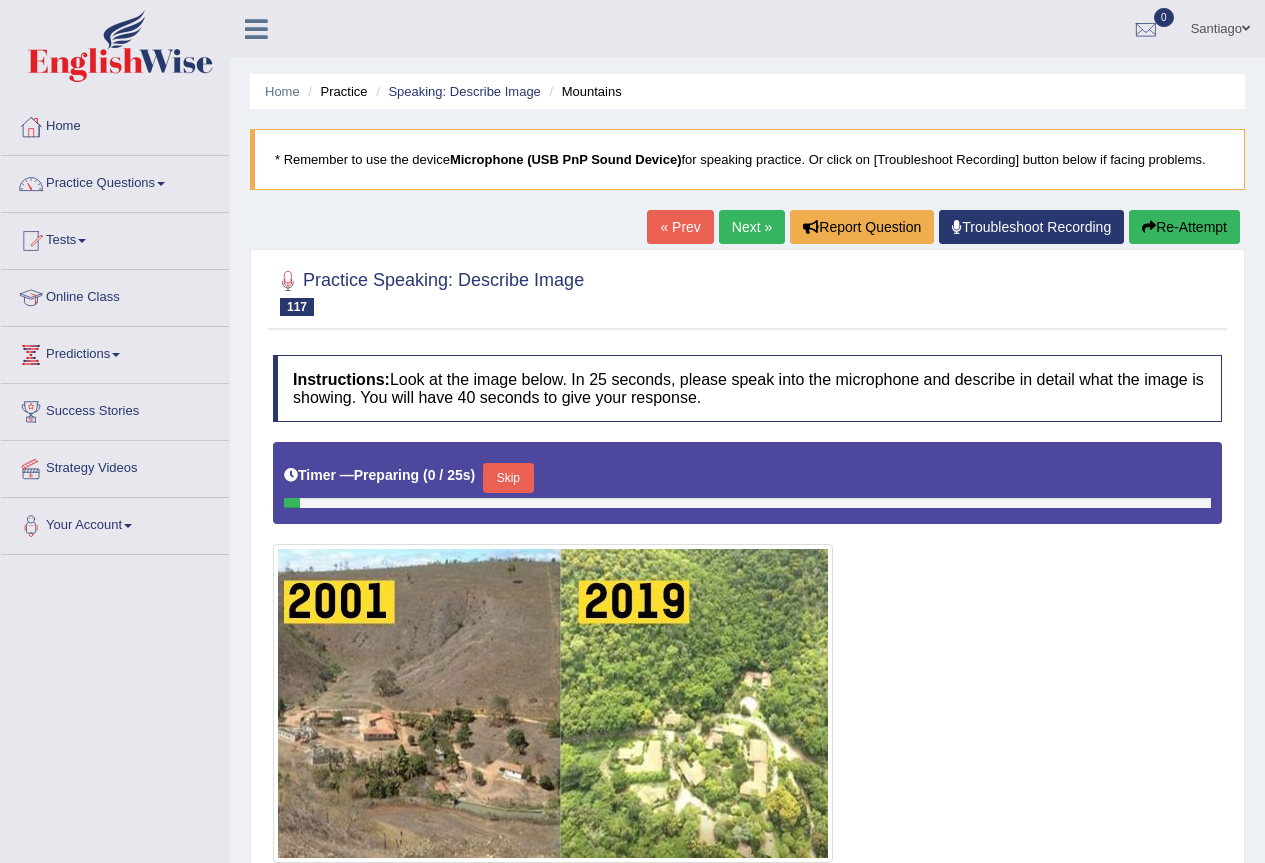 click on "Next »" at bounding box center [752, 227] 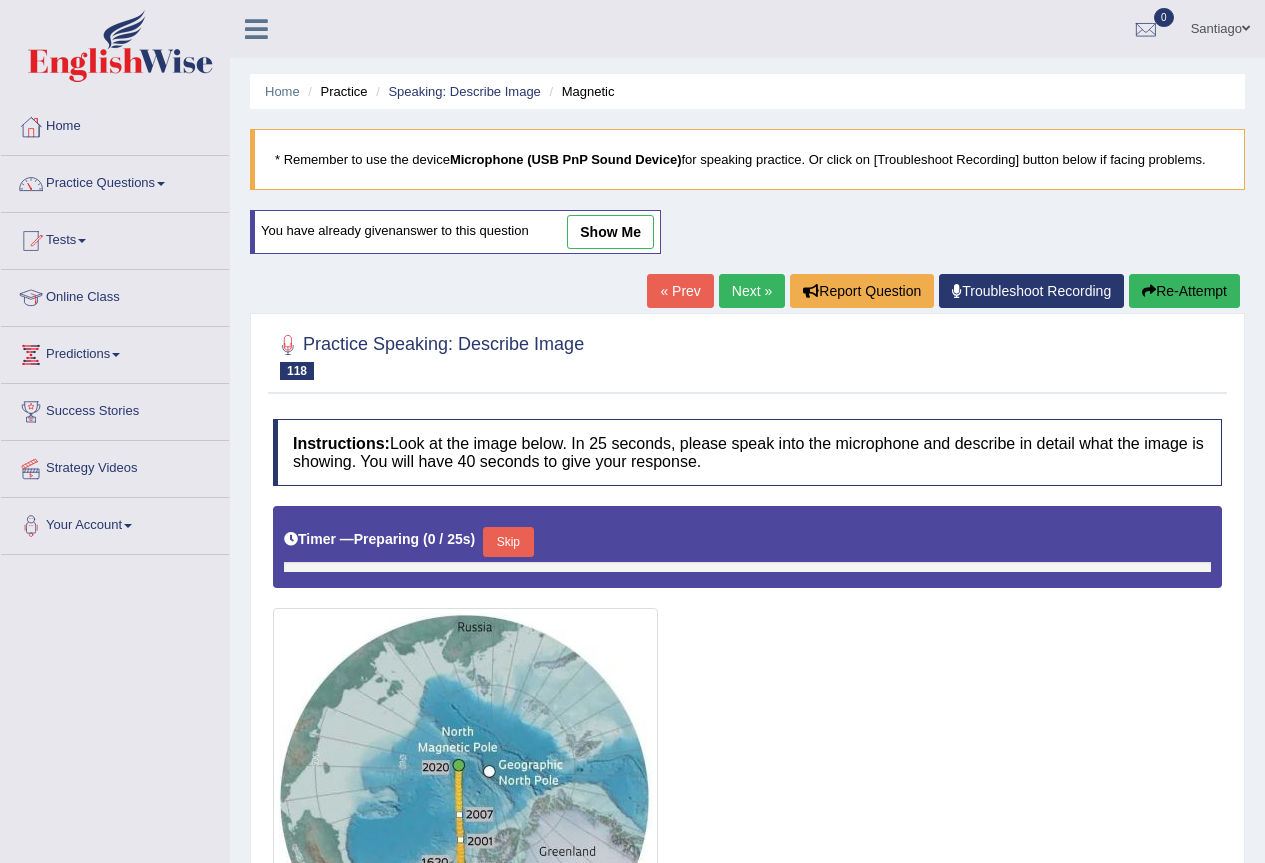 scroll, scrollTop: 188, scrollLeft: 0, axis: vertical 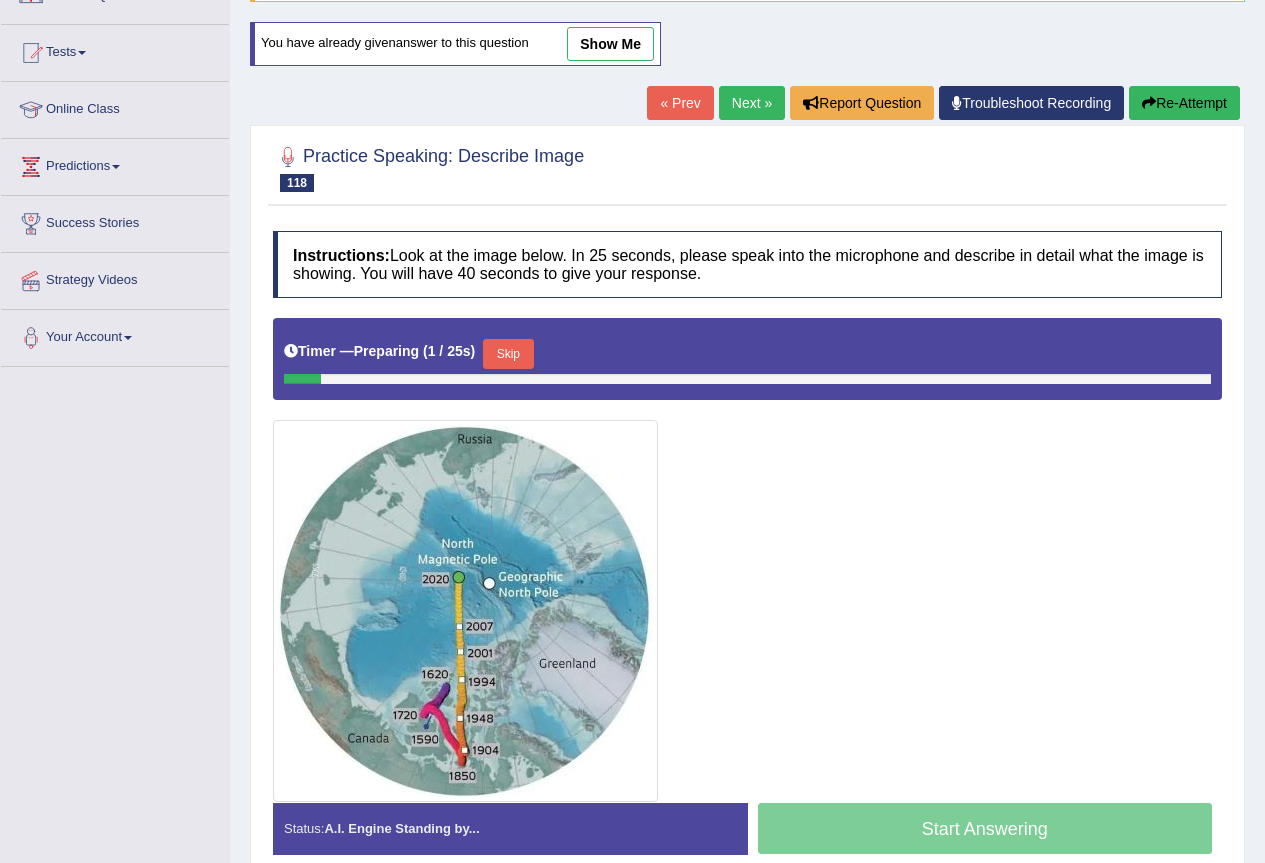 click on "Next »" at bounding box center [752, 103] 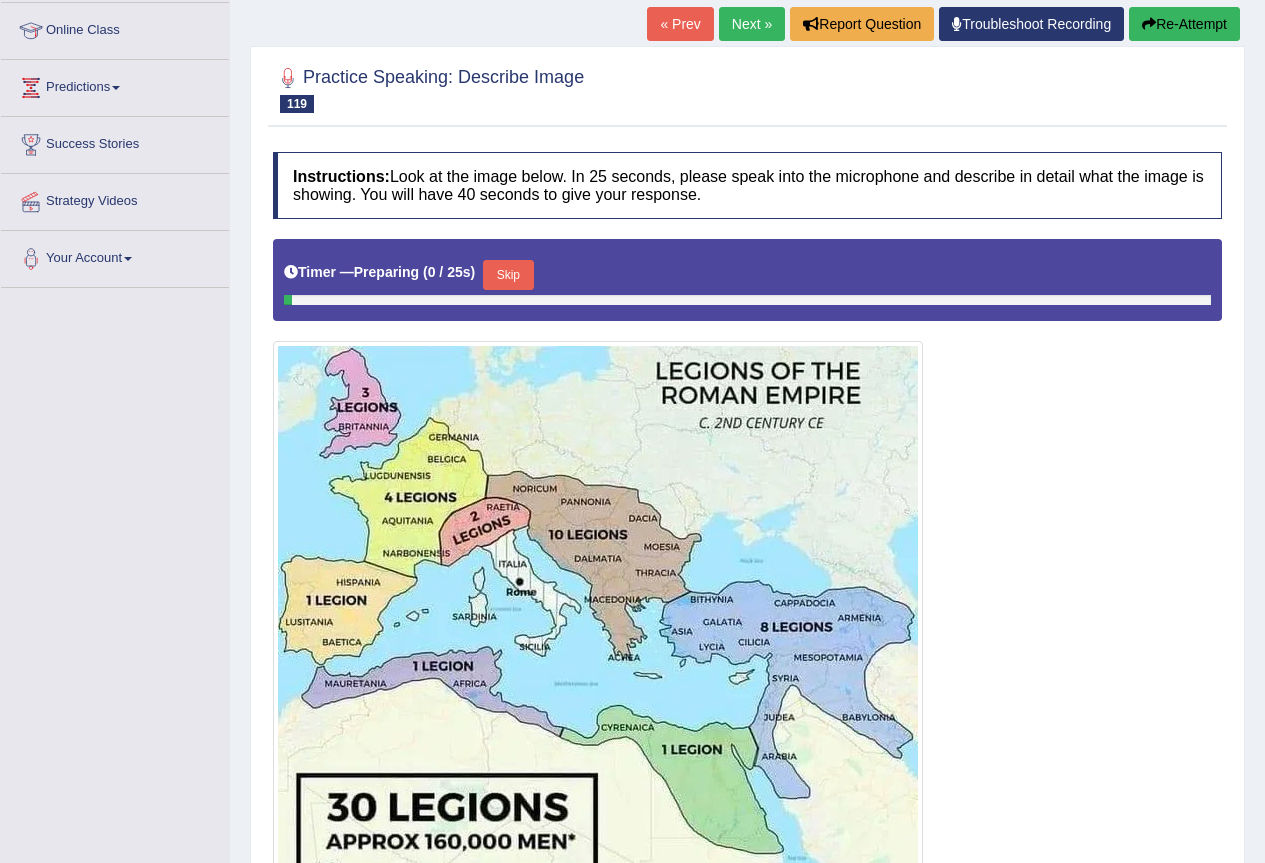 scroll, scrollTop: 267, scrollLeft: 0, axis: vertical 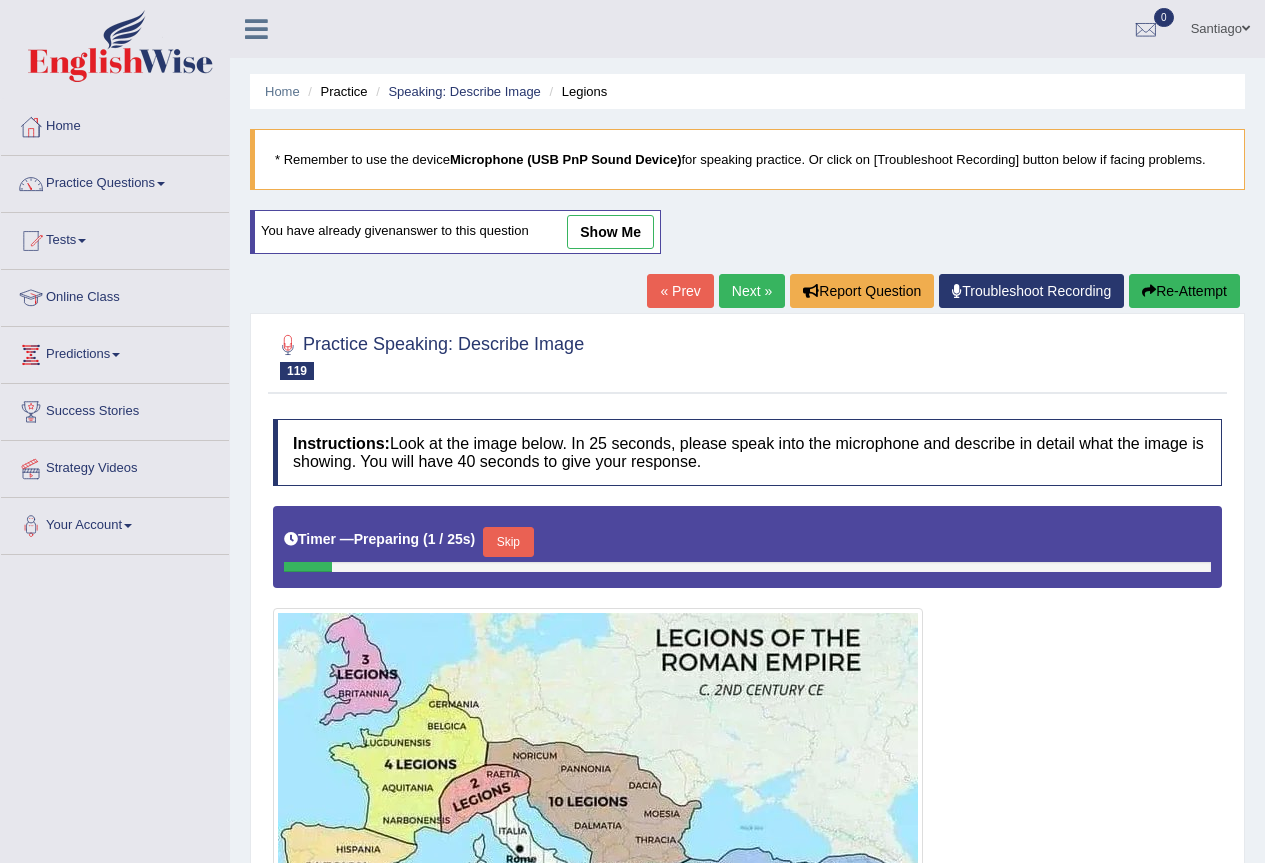 click on "Next »" at bounding box center (752, 291) 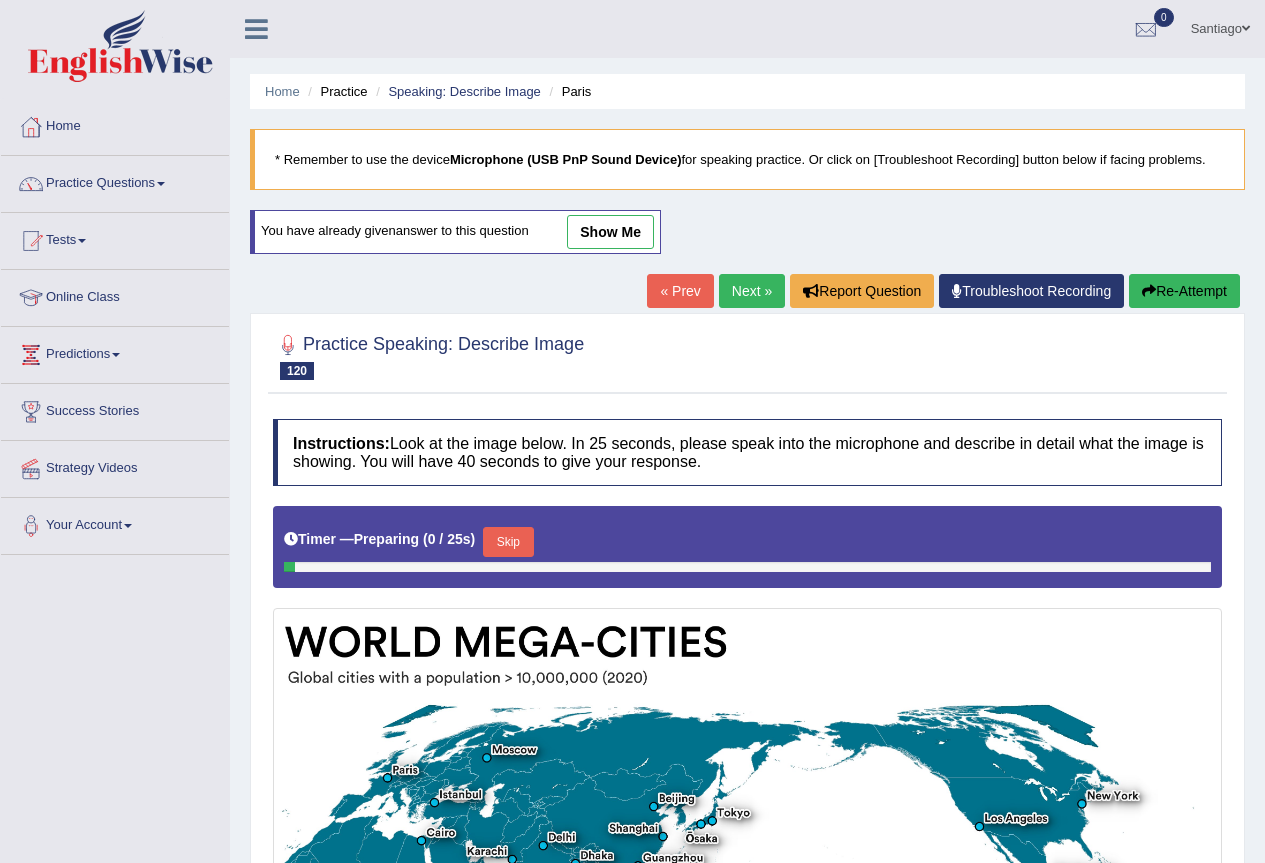 scroll, scrollTop: 267, scrollLeft: 0, axis: vertical 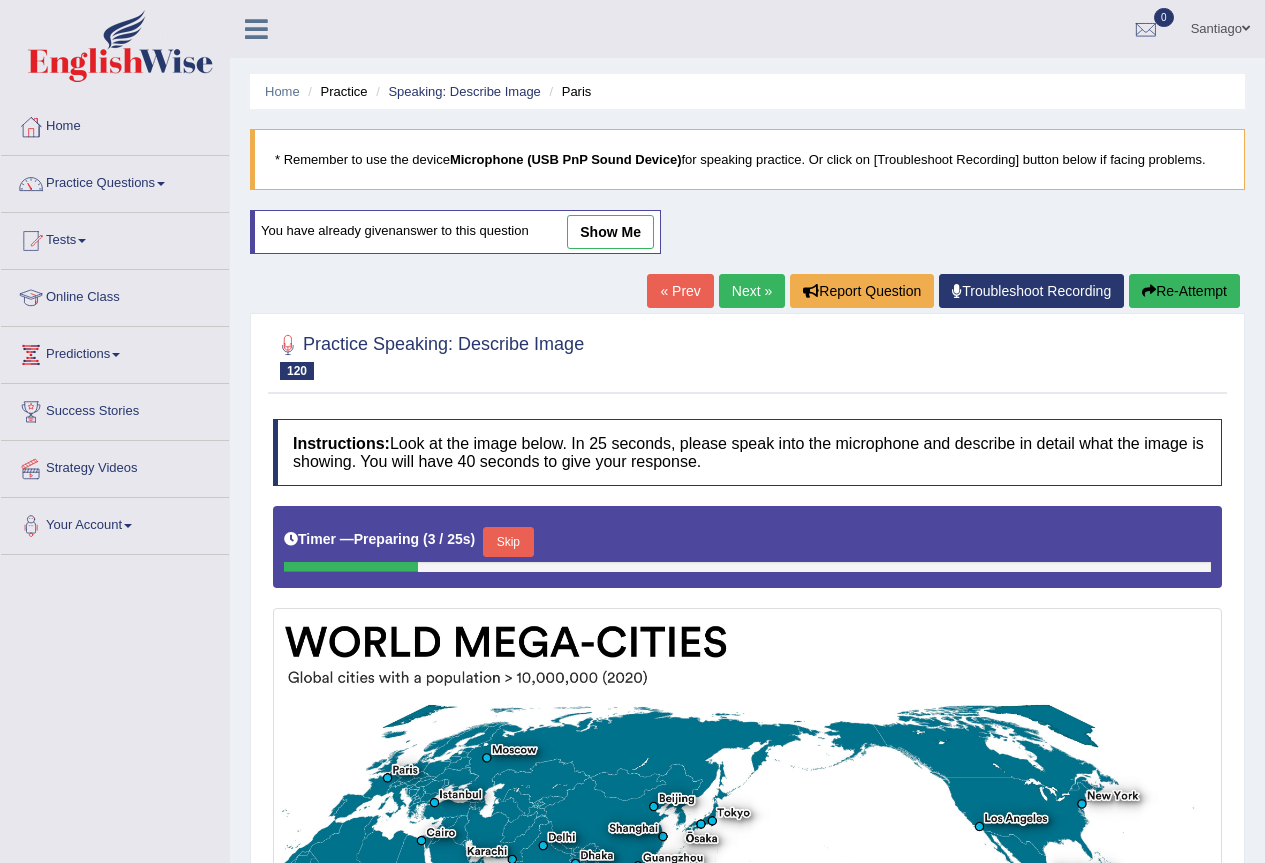 click on "Next »" at bounding box center (752, 291) 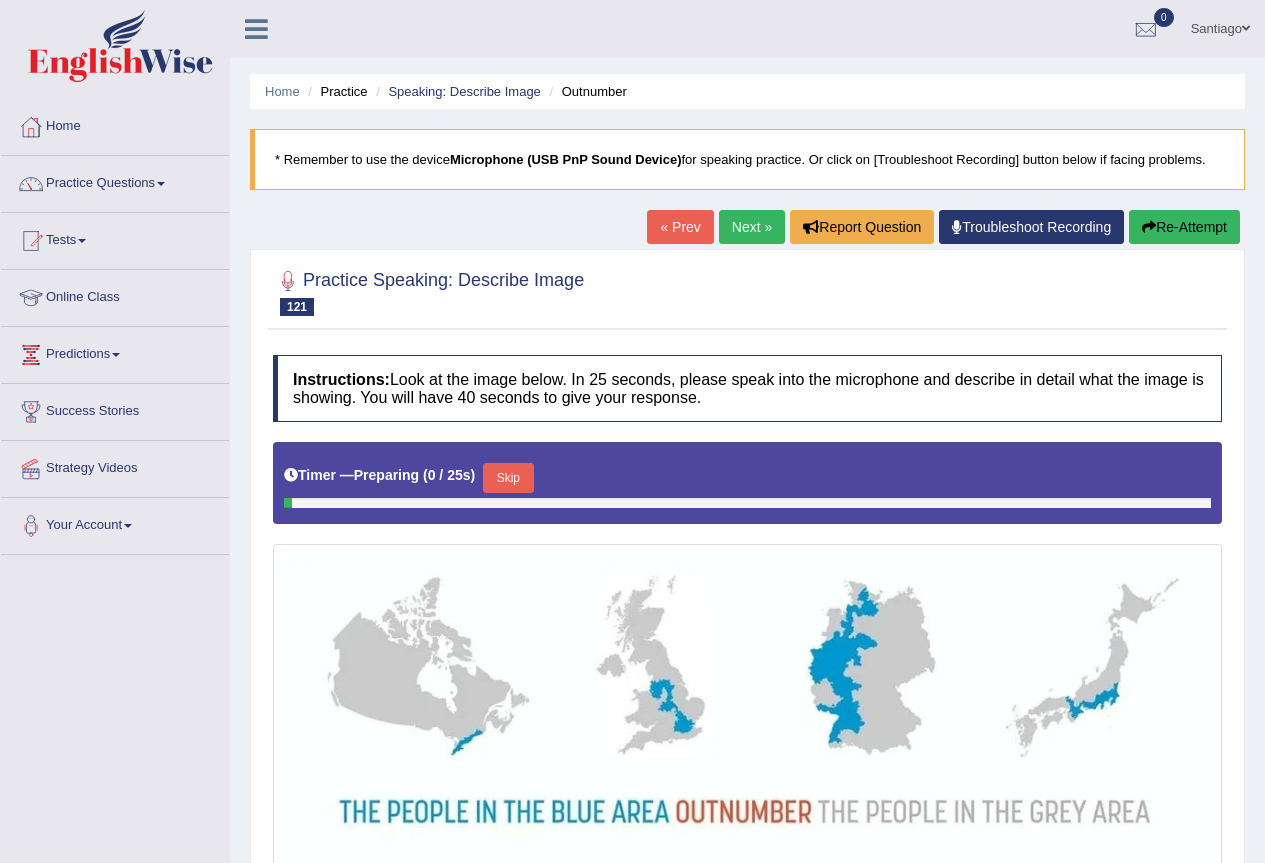 scroll, scrollTop: 367, scrollLeft: 0, axis: vertical 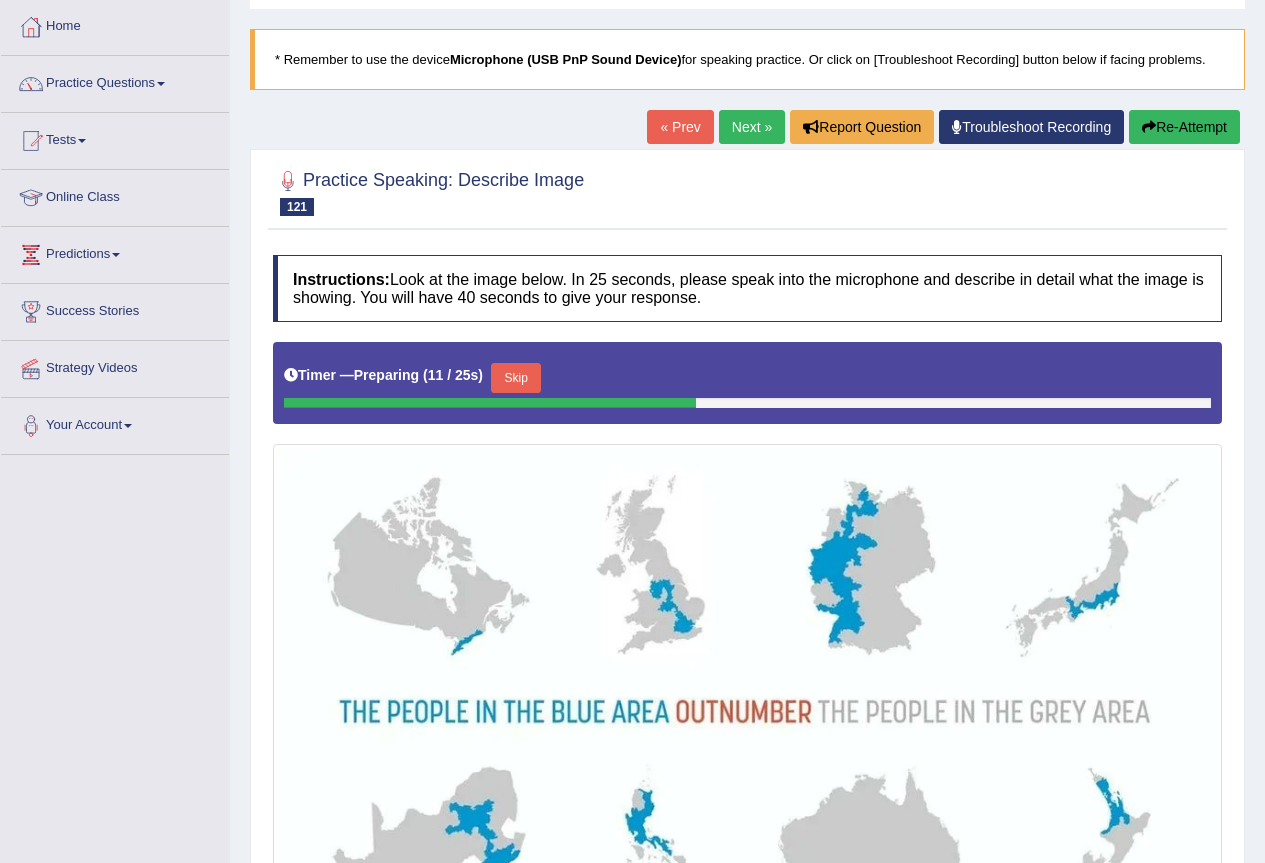click on "Re-Attempt" at bounding box center (1184, 127) 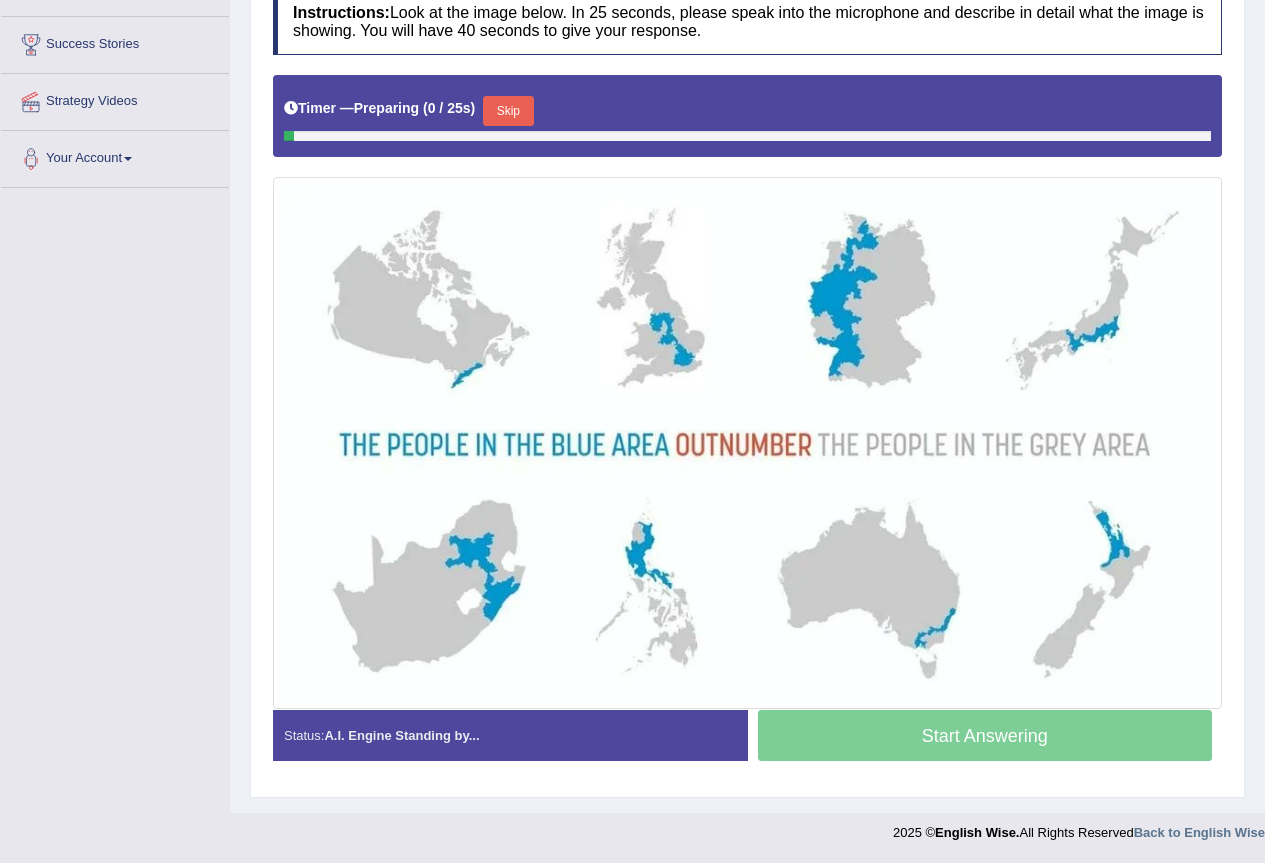 scroll, scrollTop: 367, scrollLeft: 0, axis: vertical 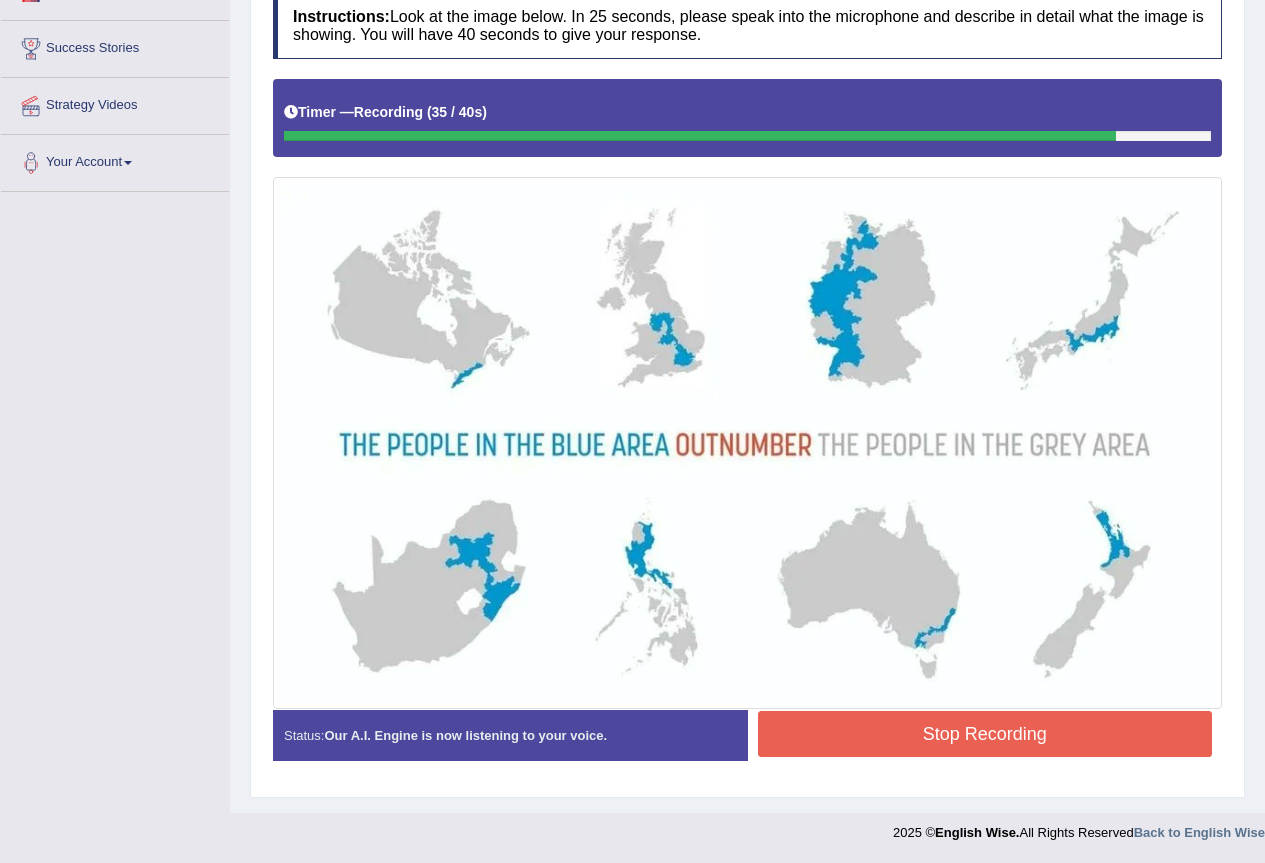 click on "Stop Recording" at bounding box center (985, 734) 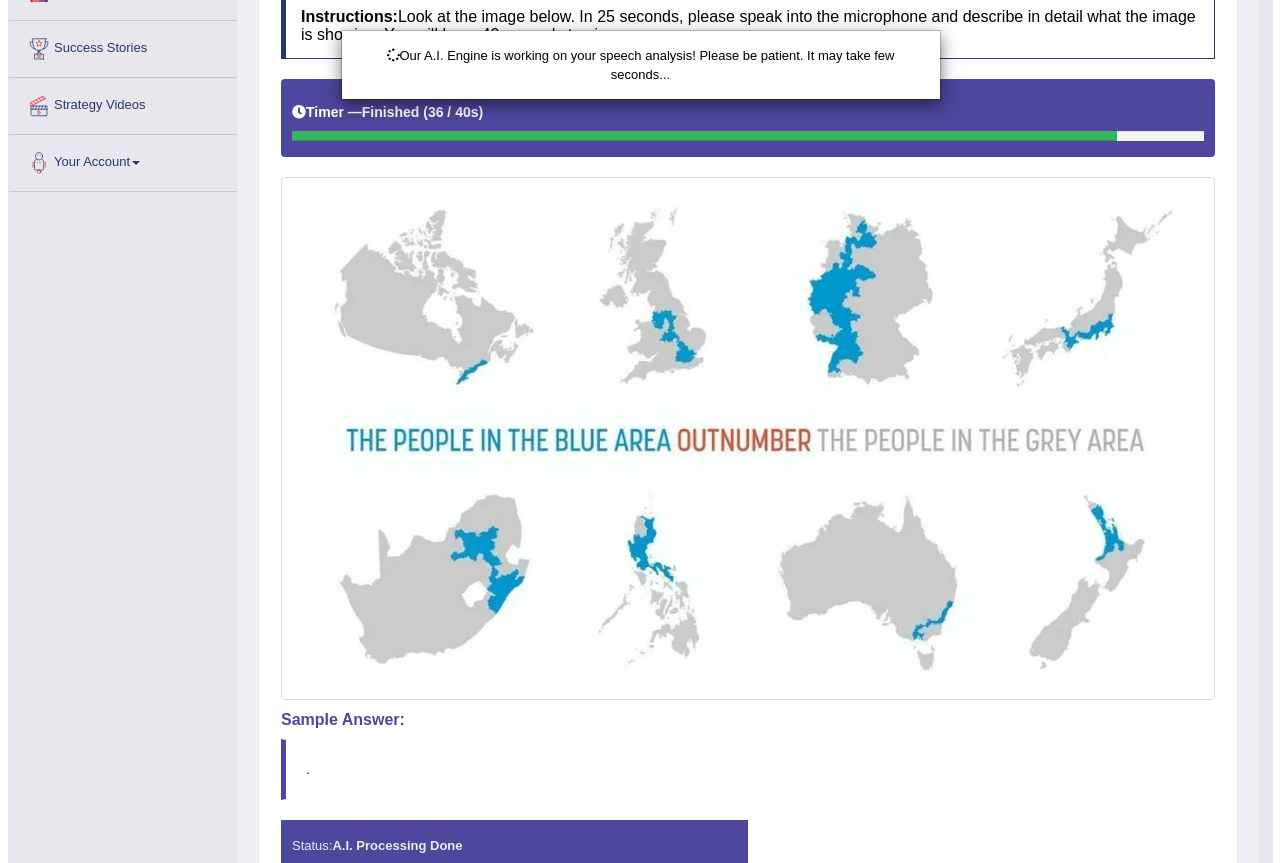scroll, scrollTop: 0, scrollLeft: 0, axis: both 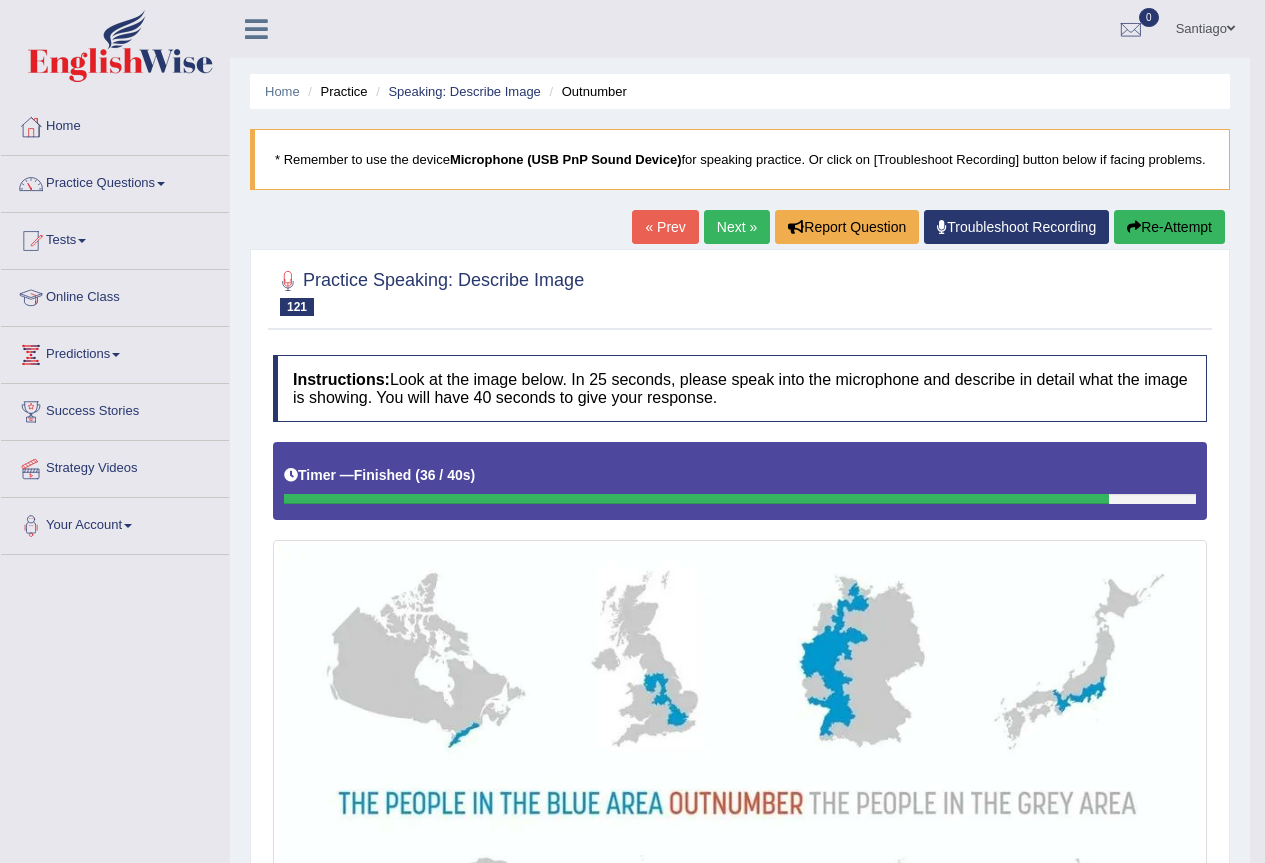 drag, startPoint x: 705, startPoint y: 241, endPoint x: 767, endPoint y: 282, distance: 74.330345 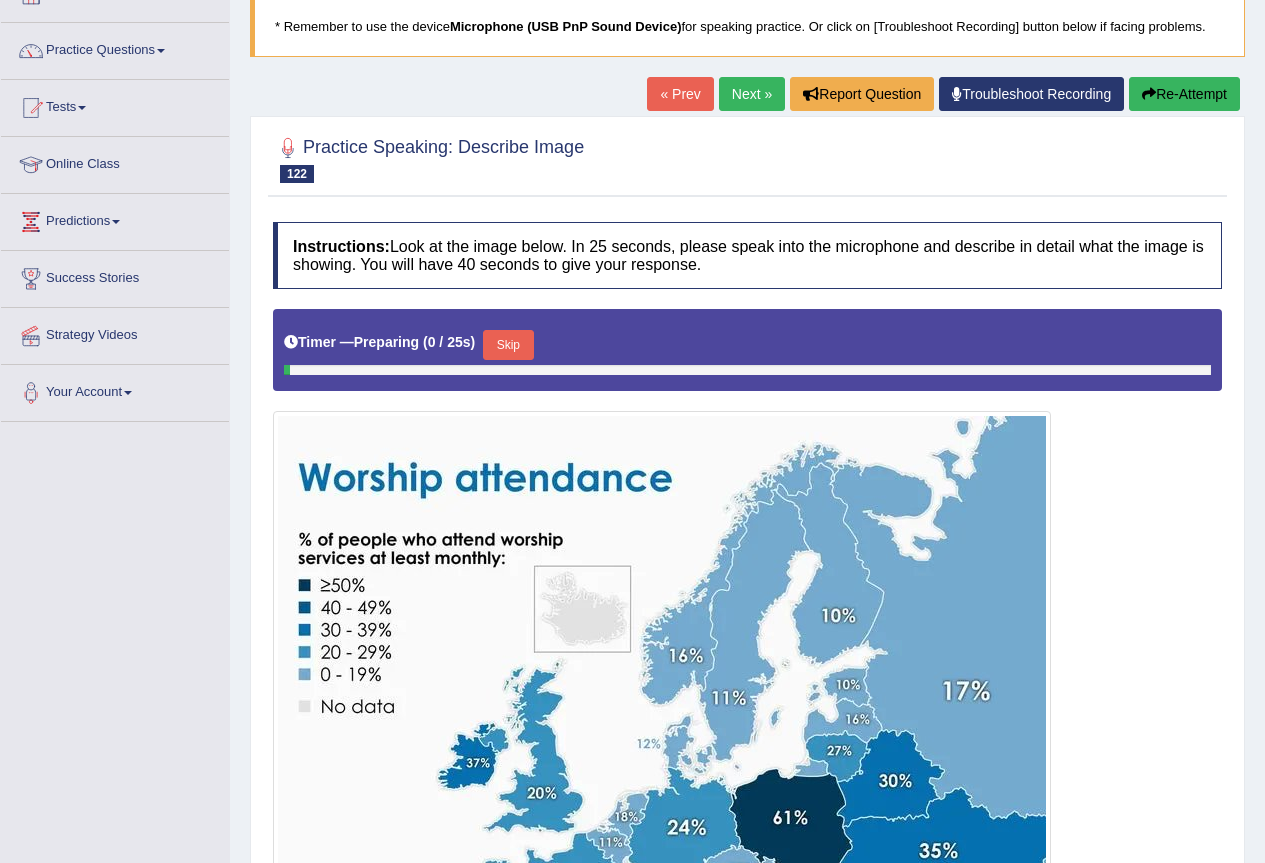scroll, scrollTop: 0, scrollLeft: 0, axis: both 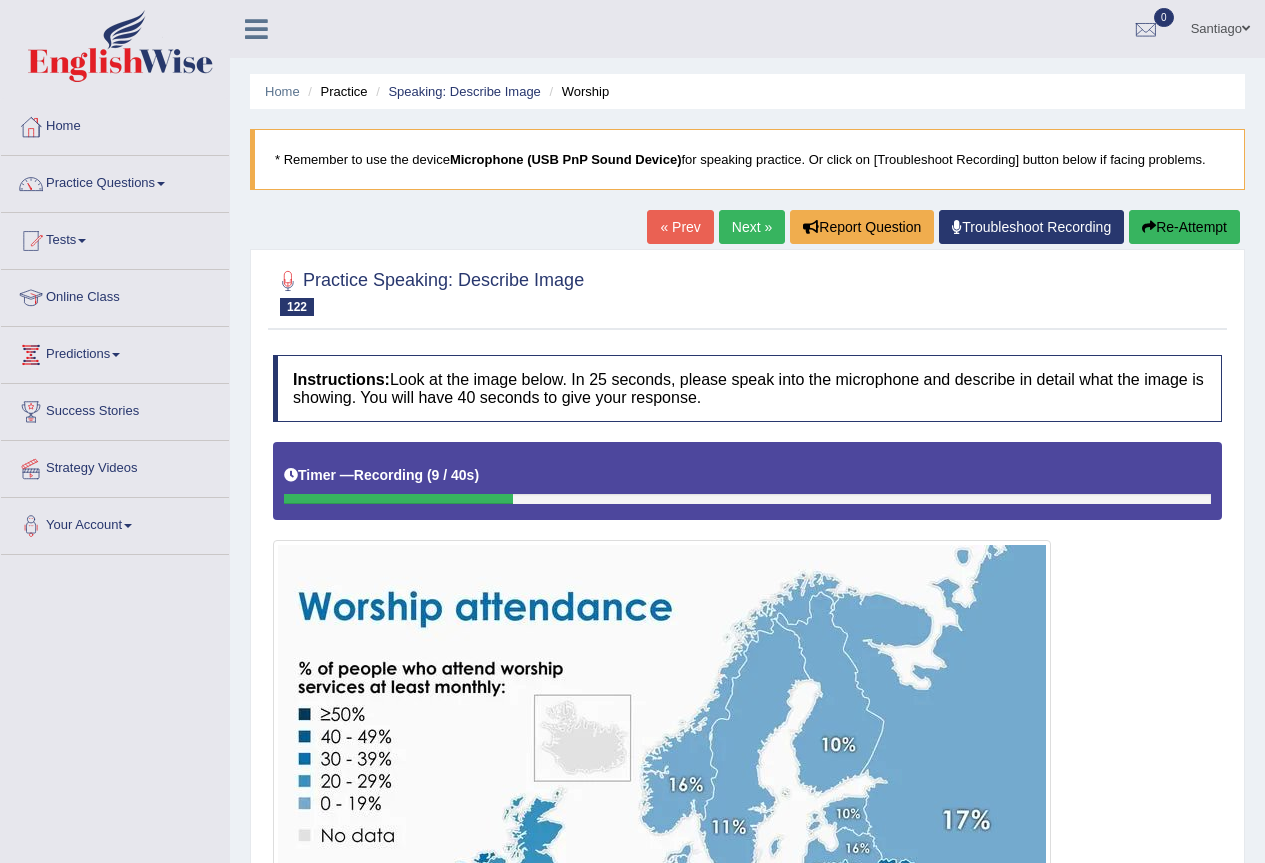 click on "Re-Attempt" at bounding box center [1184, 227] 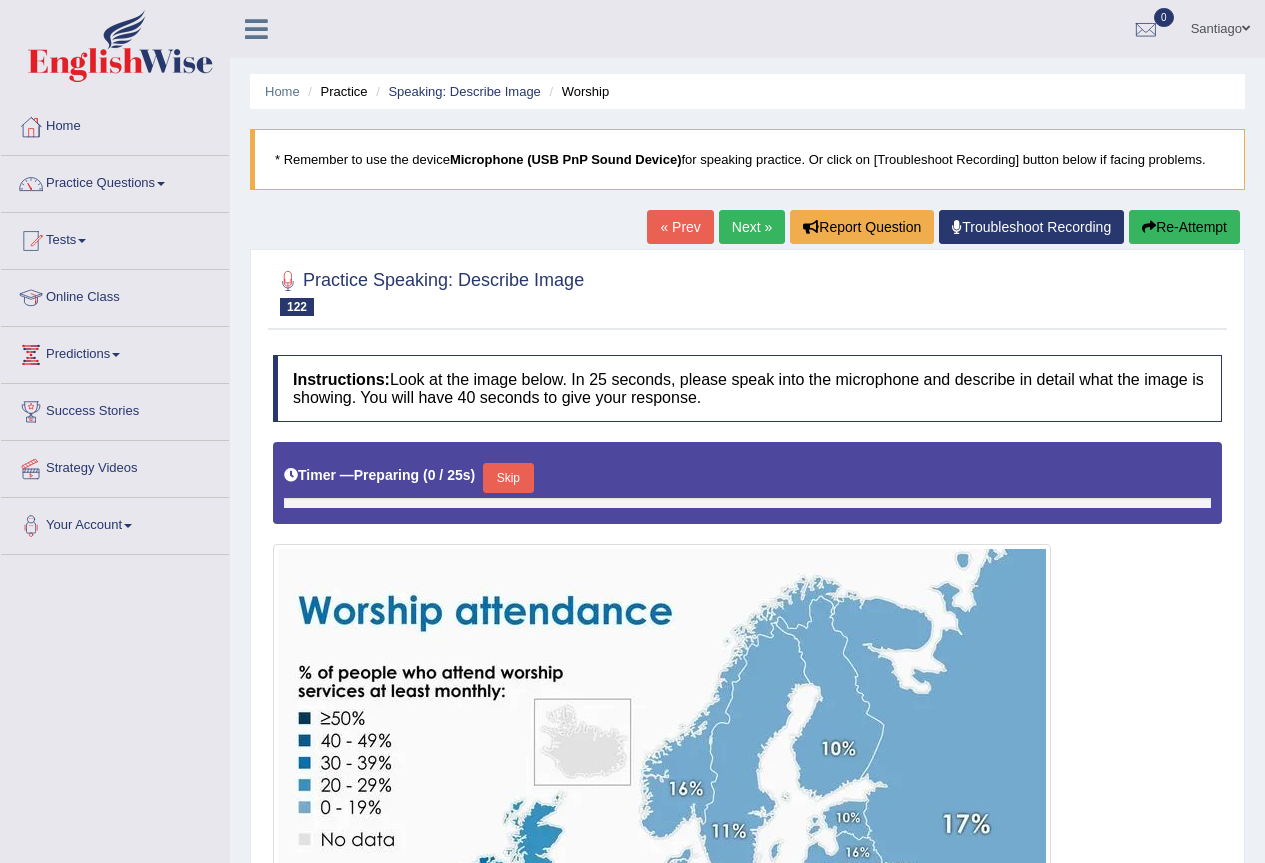 scroll, scrollTop: 0, scrollLeft: 0, axis: both 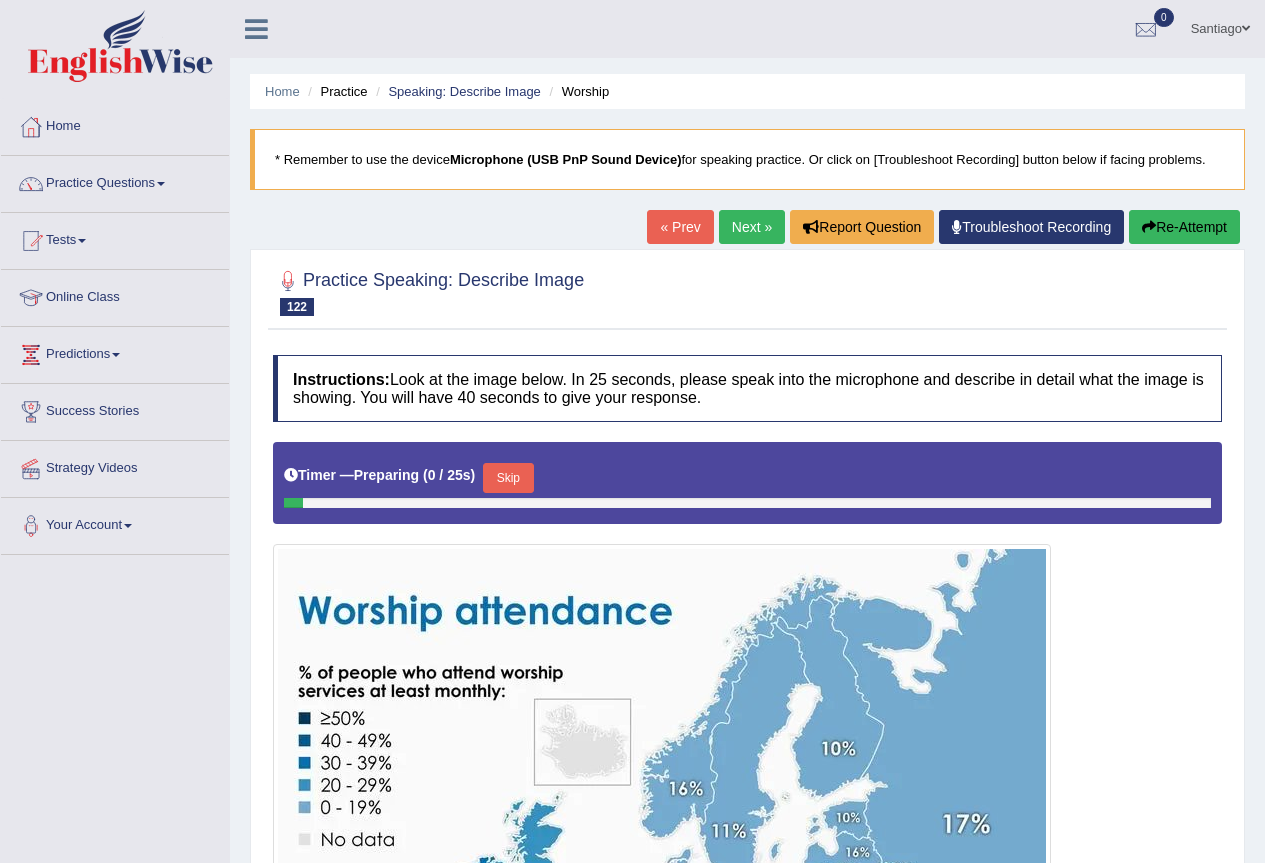click on "Skip" at bounding box center [508, 478] 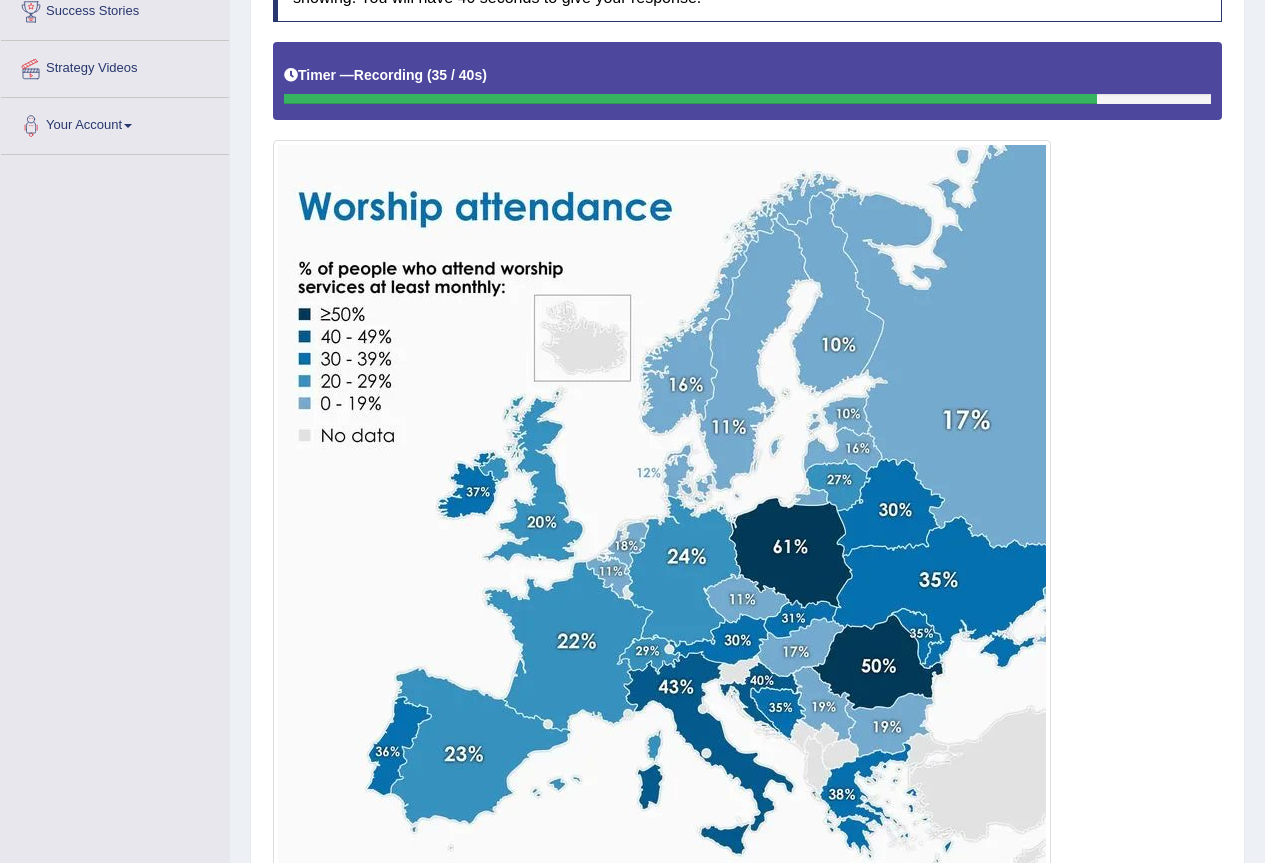 scroll, scrollTop: 609, scrollLeft: 0, axis: vertical 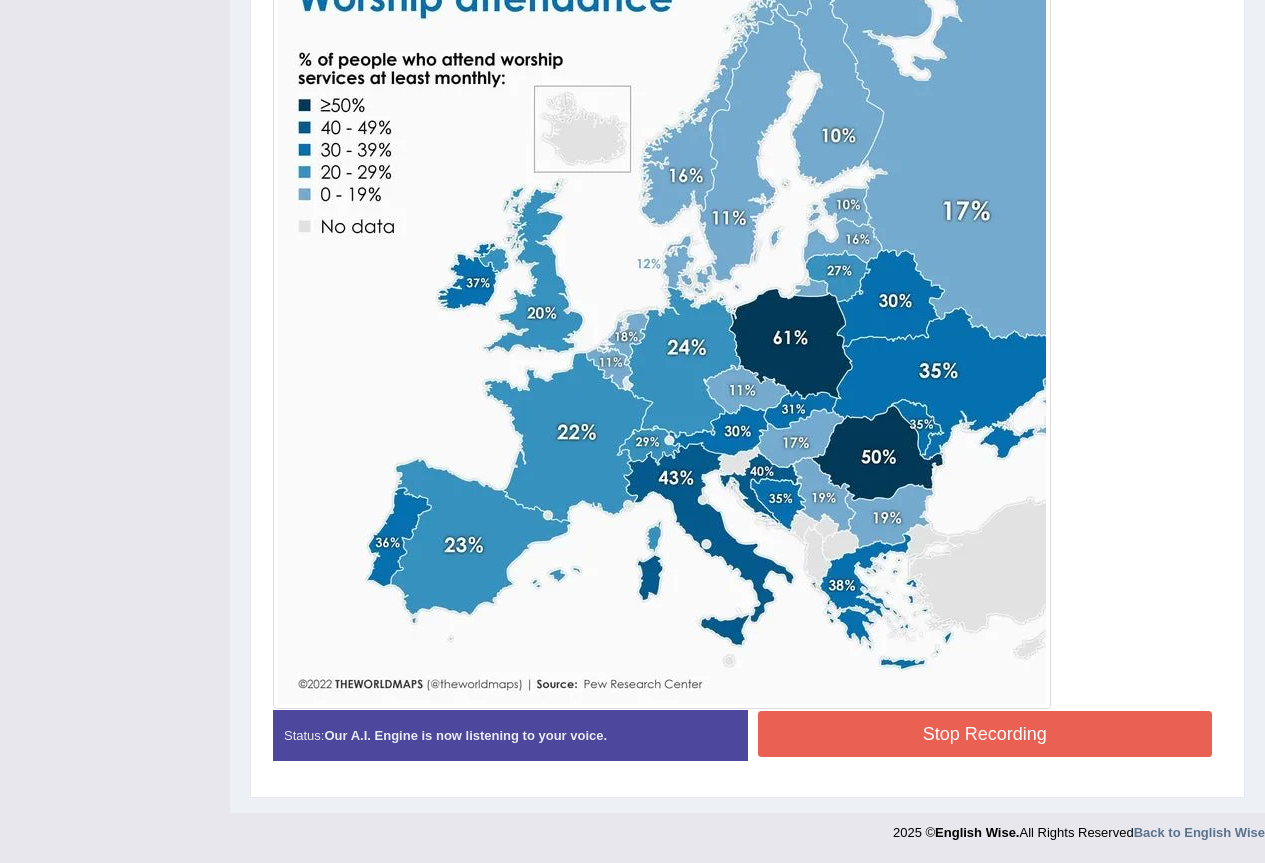 click on "Stop Recording" at bounding box center (985, 734) 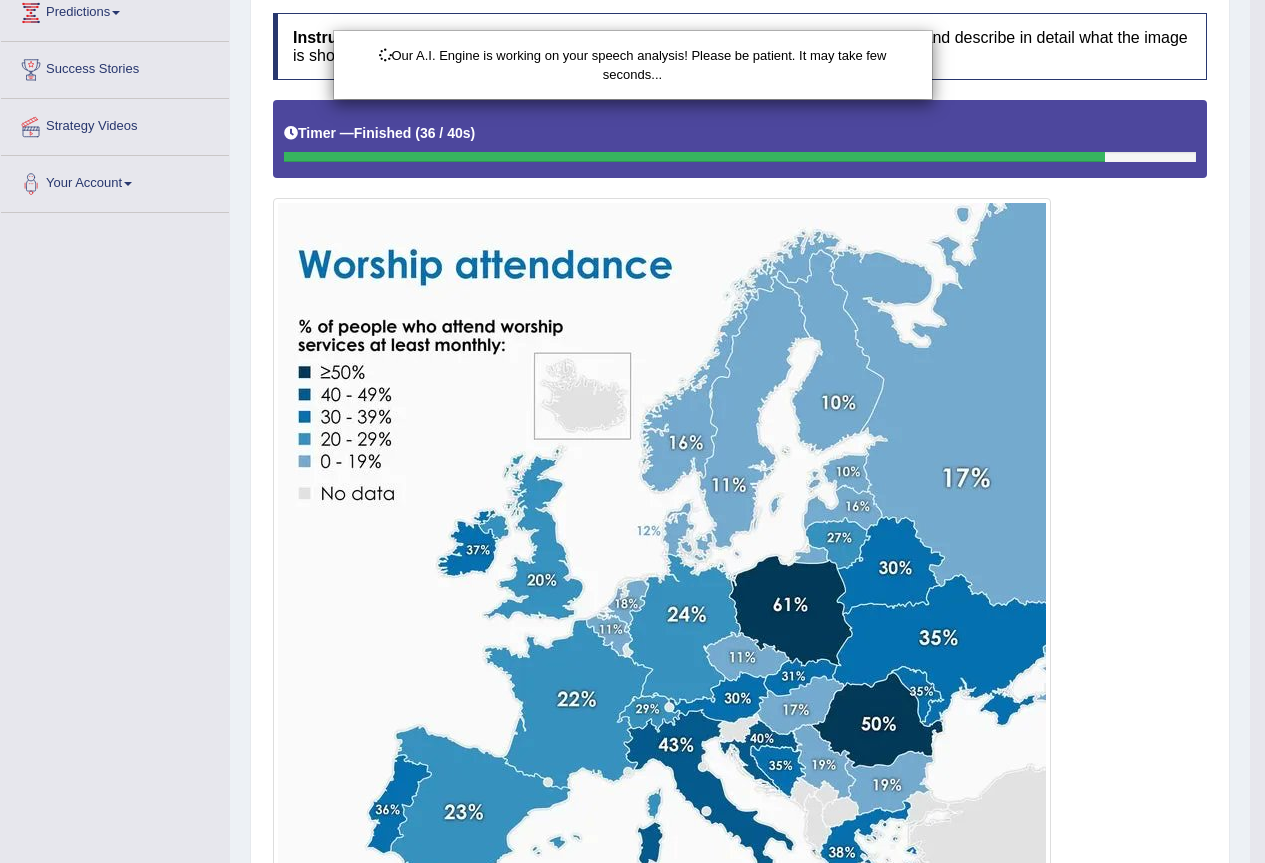 scroll, scrollTop: 0, scrollLeft: 0, axis: both 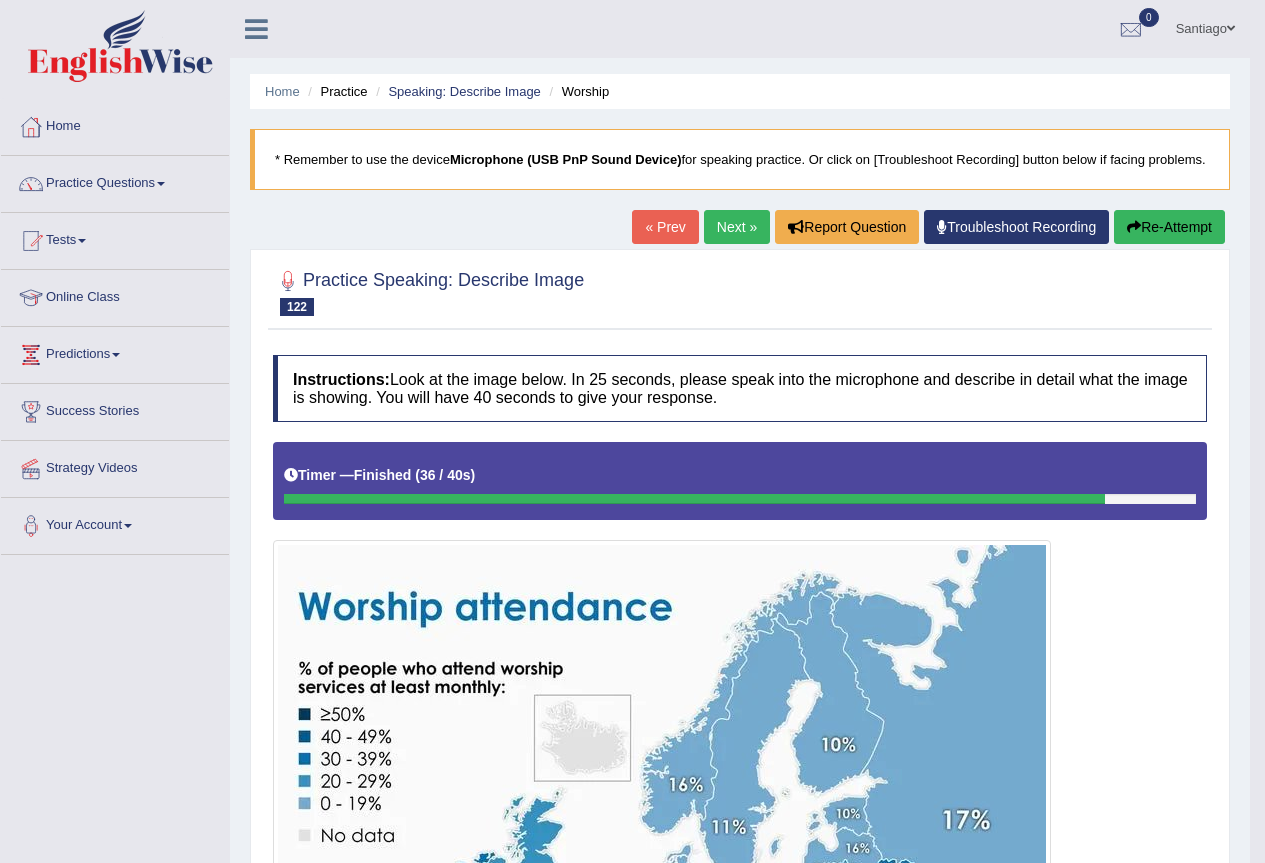 click on "Next »" at bounding box center (737, 227) 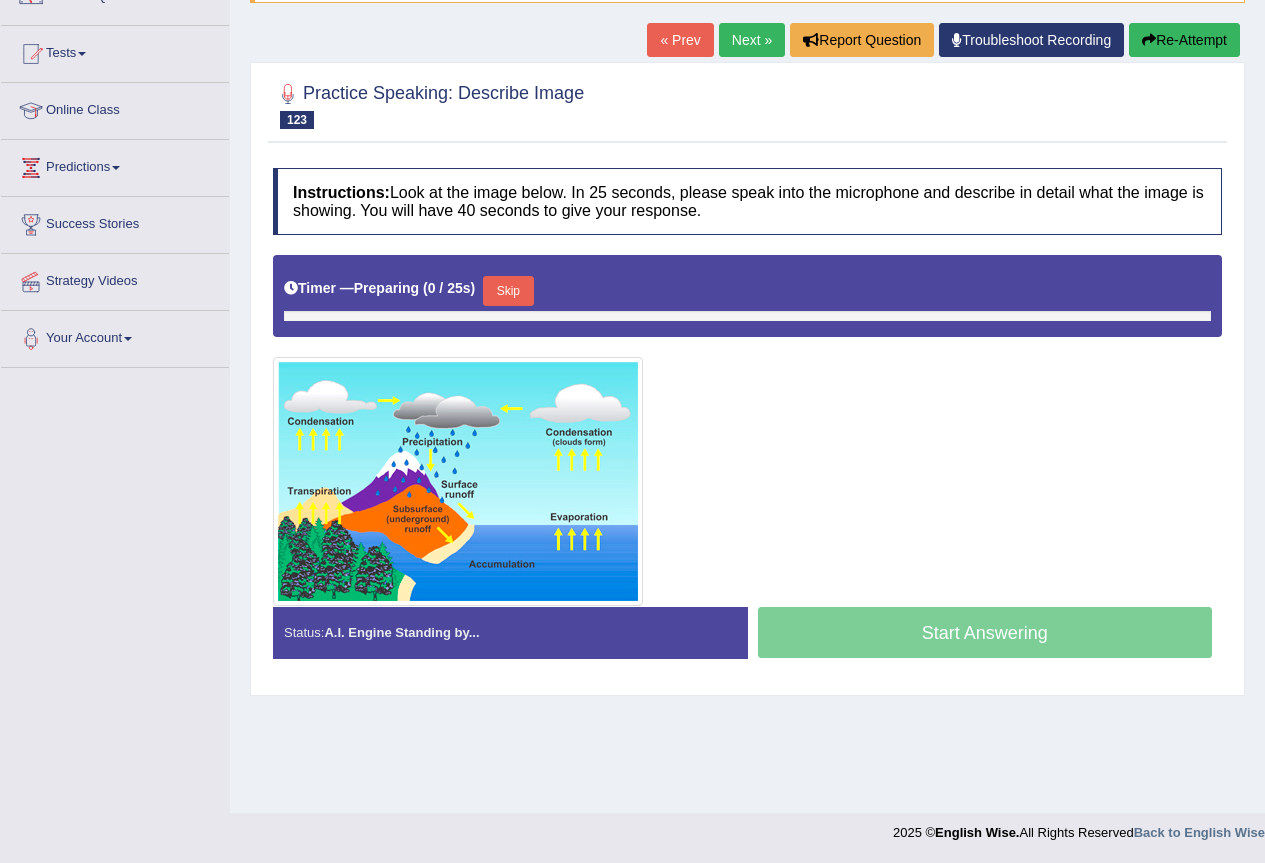 scroll, scrollTop: 187, scrollLeft: 0, axis: vertical 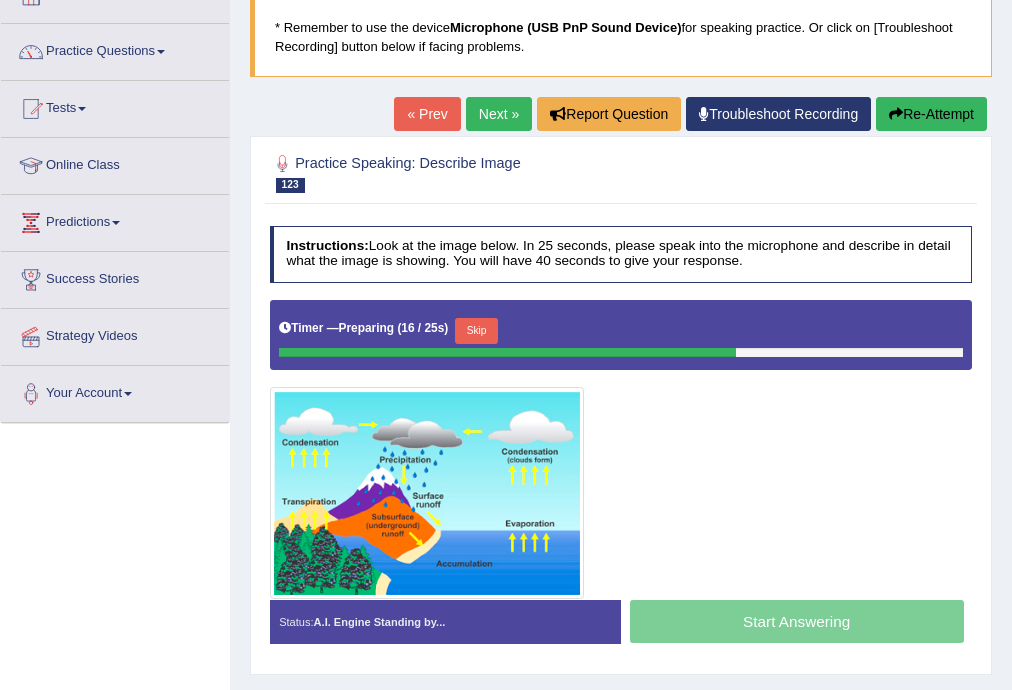 drag, startPoint x: 1250, startPoint y: 3, endPoint x: 700, endPoint y: 424, distance: 692.63336 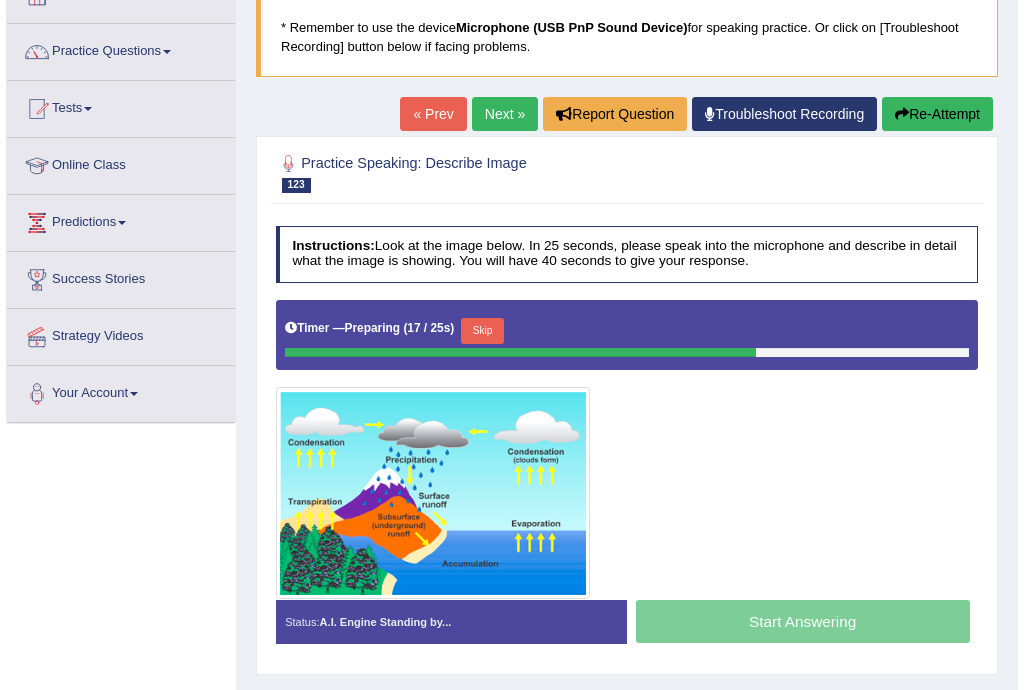 scroll, scrollTop: 240, scrollLeft: 0, axis: vertical 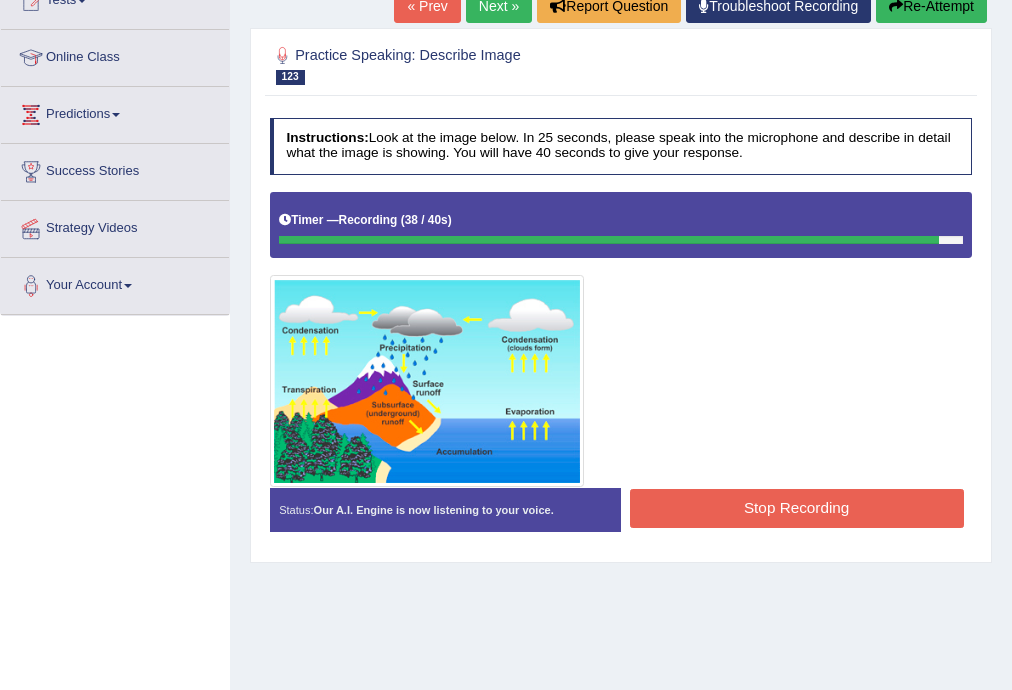 click on "Stop Recording" at bounding box center [797, 508] 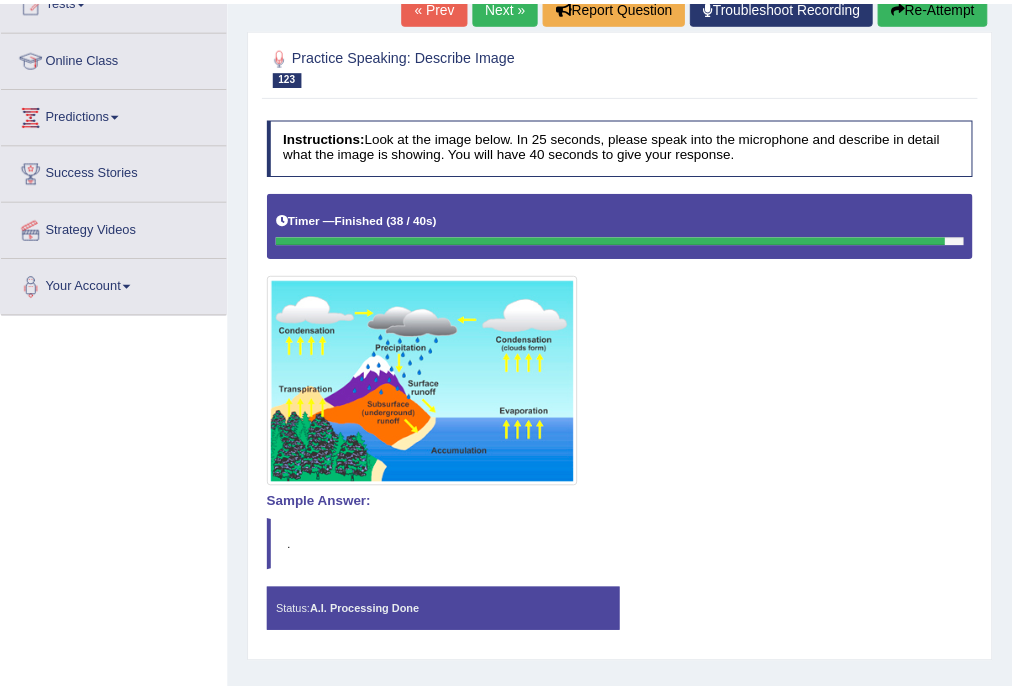 scroll, scrollTop: 0, scrollLeft: 0, axis: both 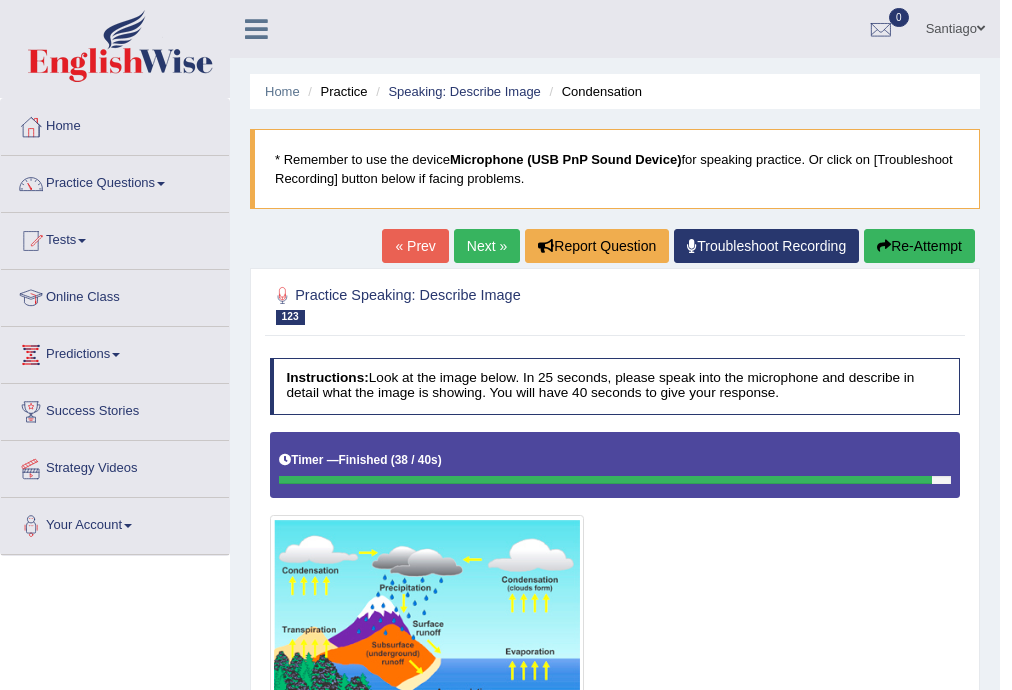 click on "Next »" at bounding box center [487, 246] 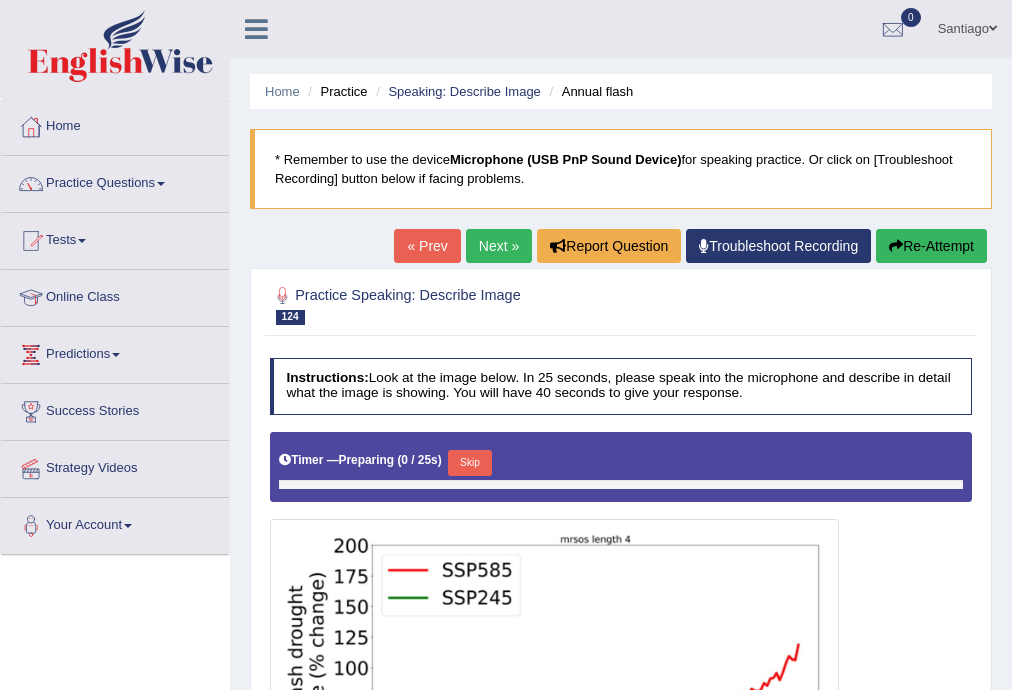scroll, scrollTop: 320, scrollLeft: 0, axis: vertical 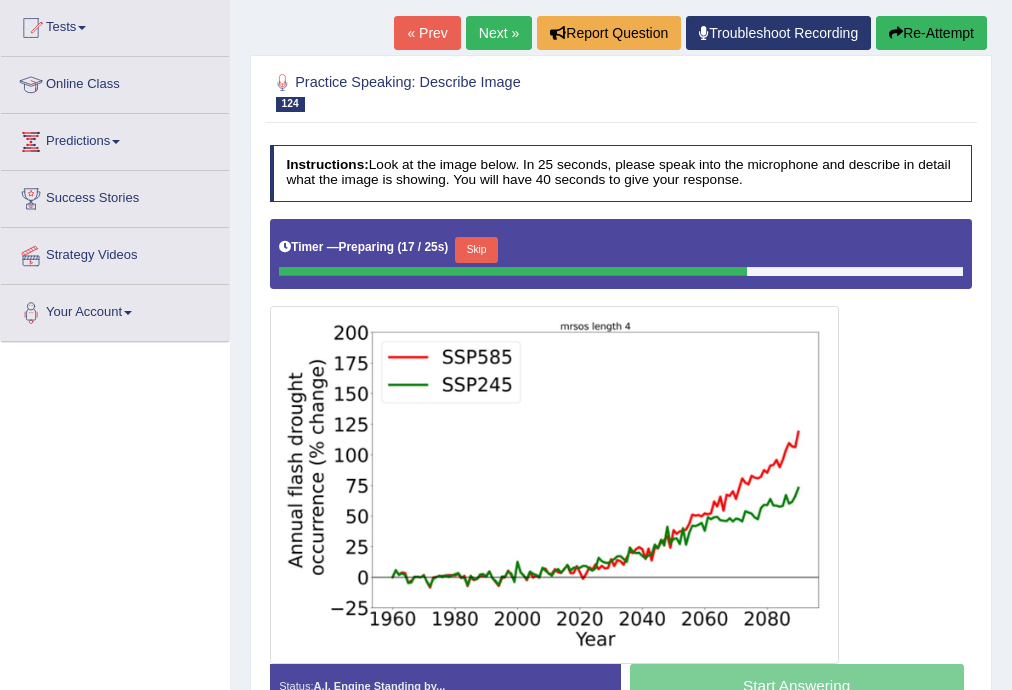click on "Skip" at bounding box center [476, 250] 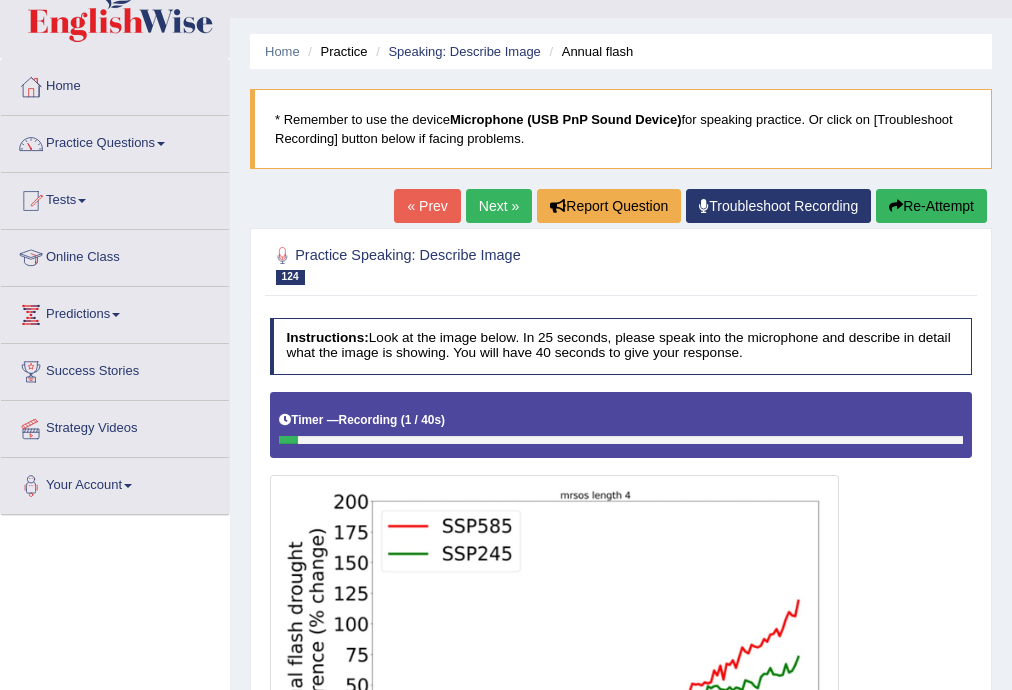 scroll, scrollTop: 360, scrollLeft: 0, axis: vertical 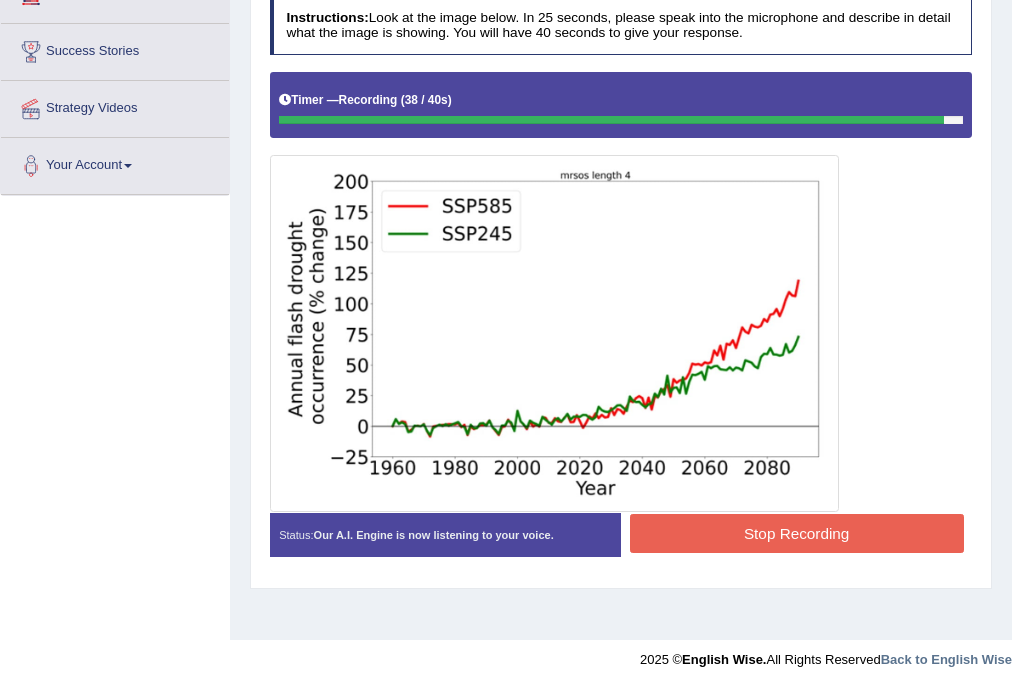 click on "Stop Recording" at bounding box center [797, 533] 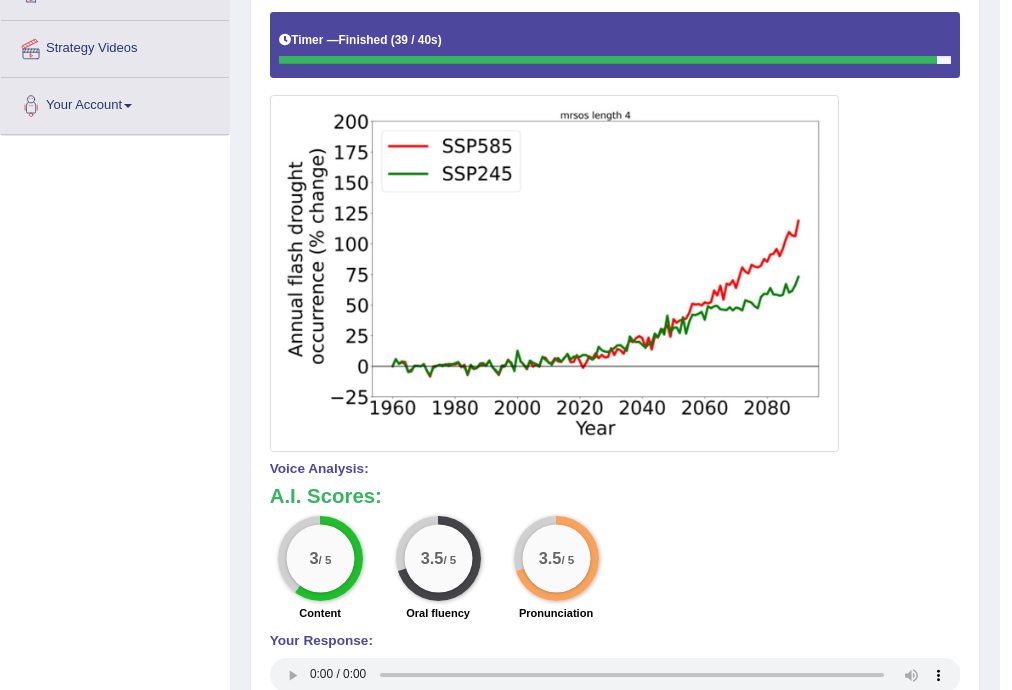 scroll, scrollTop: 0, scrollLeft: 0, axis: both 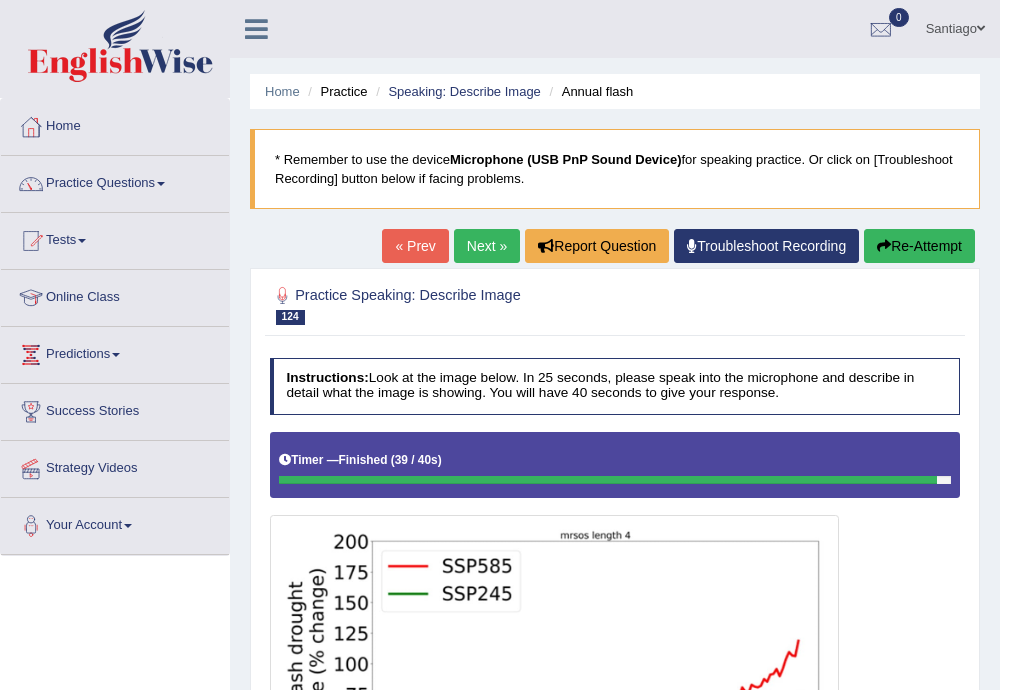 click on "Next »" at bounding box center (487, 246) 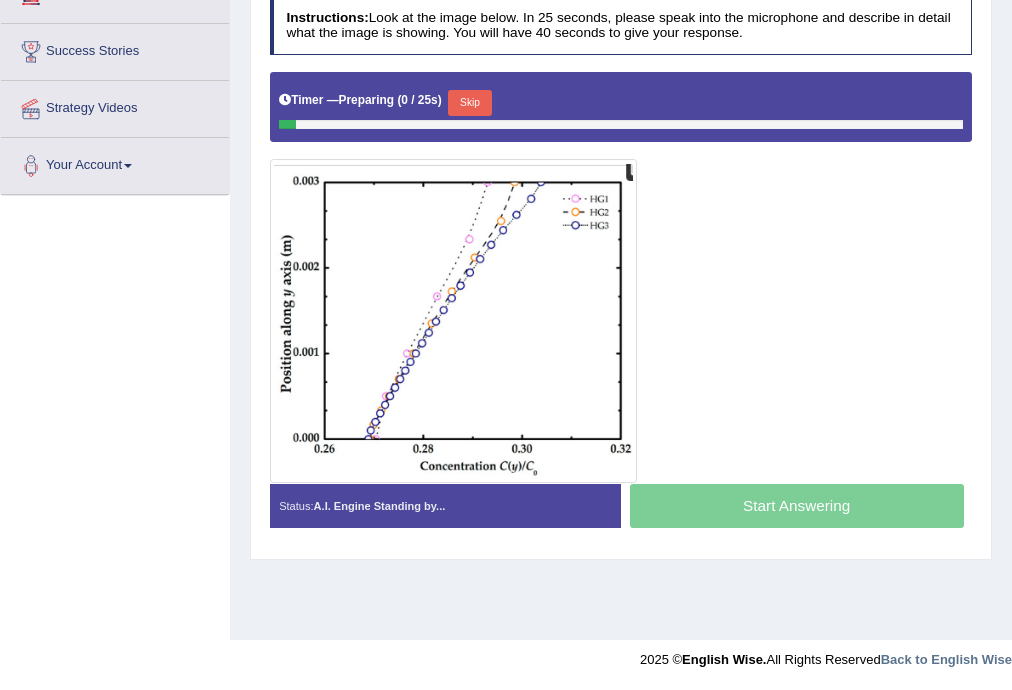 scroll, scrollTop: 0, scrollLeft: 0, axis: both 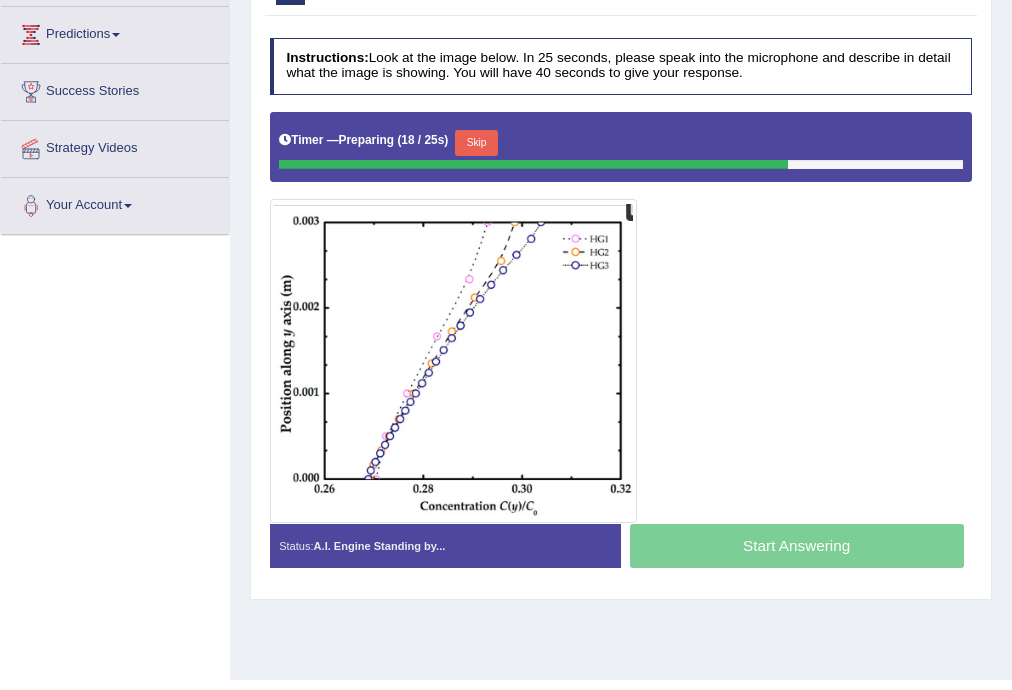 click on "Skip" at bounding box center [476, 143] 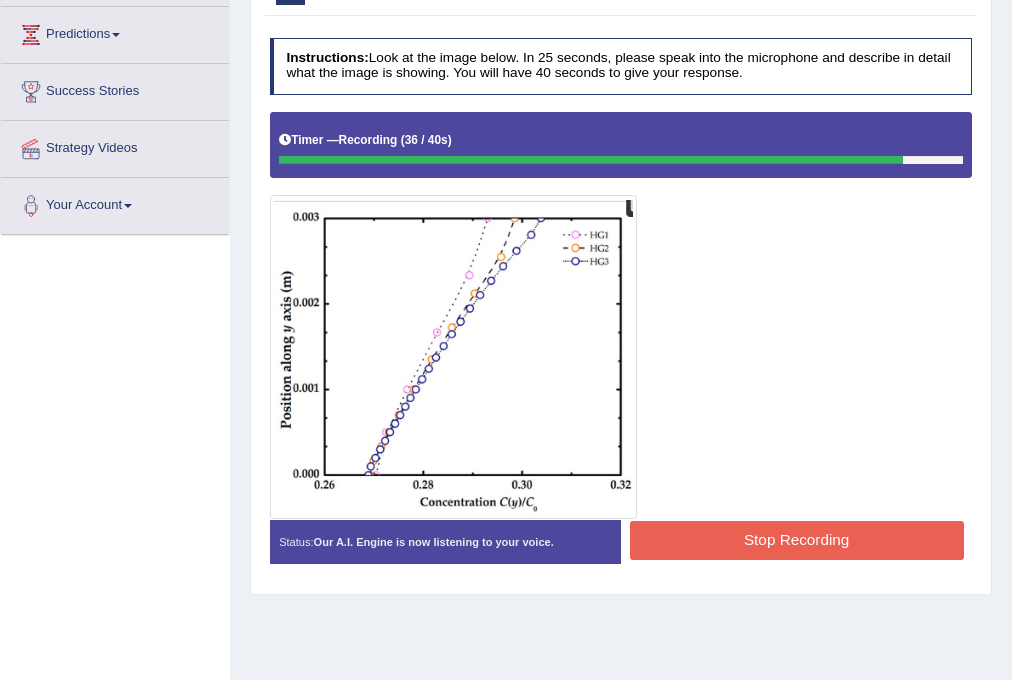 click on "Stop Recording" at bounding box center (797, 540) 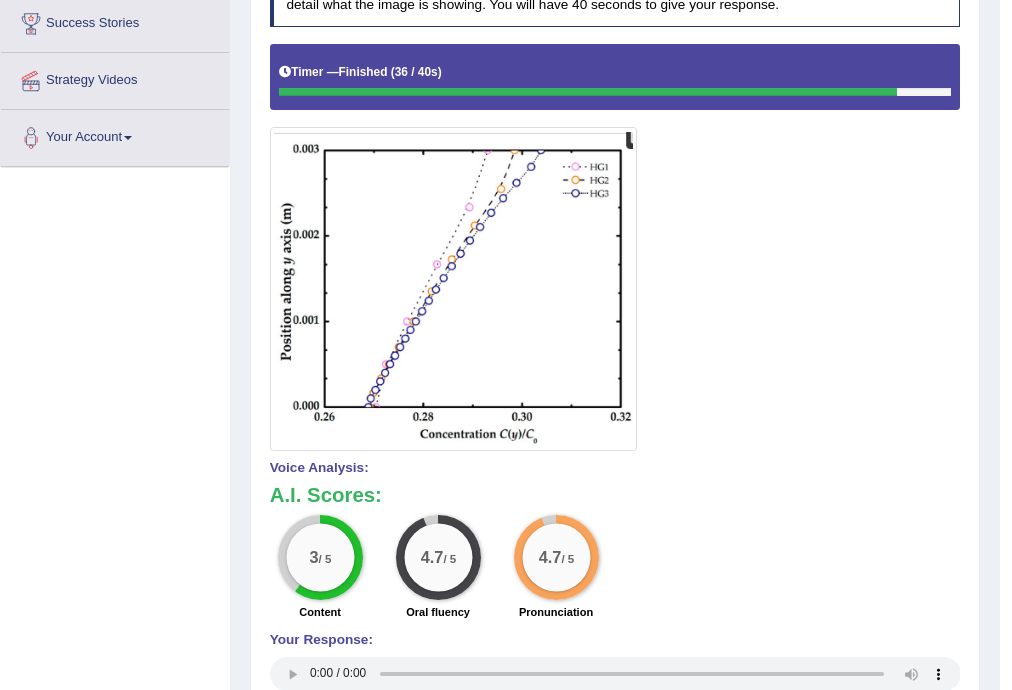 scroll, scrollTop: 0, scrollLeft: 0, axis: both 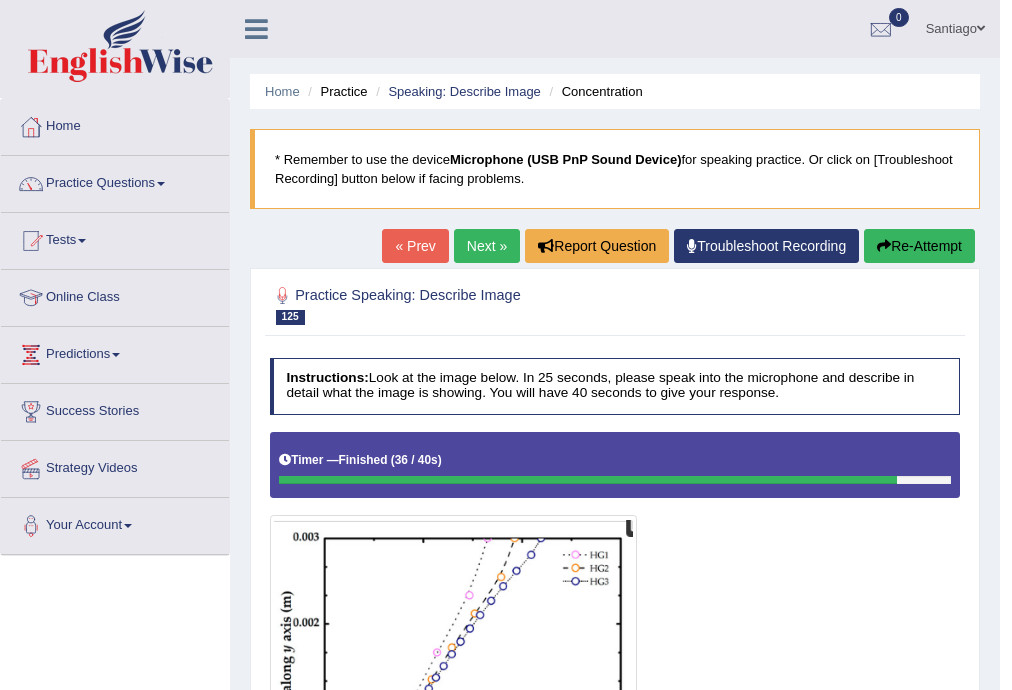 click on "Next »" at bounding box center [487, 246] 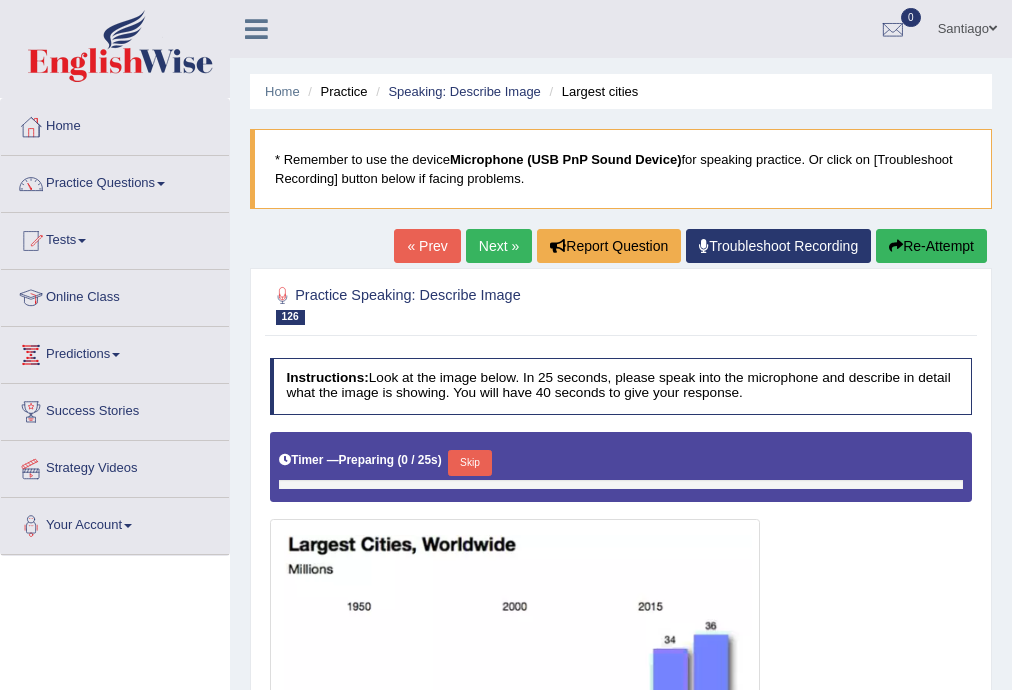 scroll, scrollTop: 0, scrollLeft: 0, axis: both 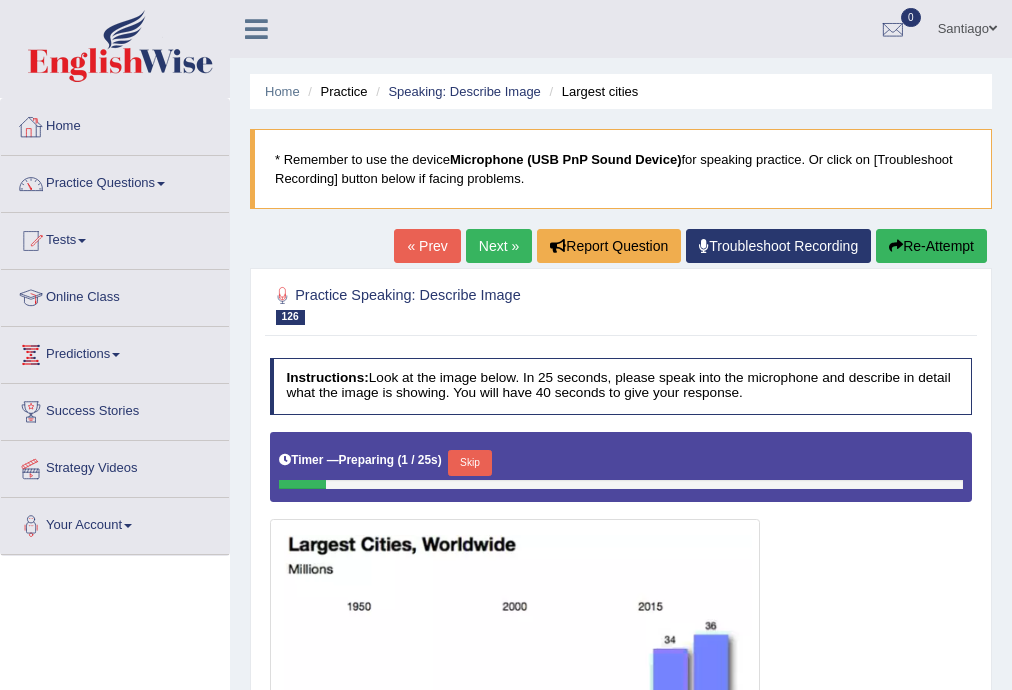 click on "Home" at bounding box center (115, 124) 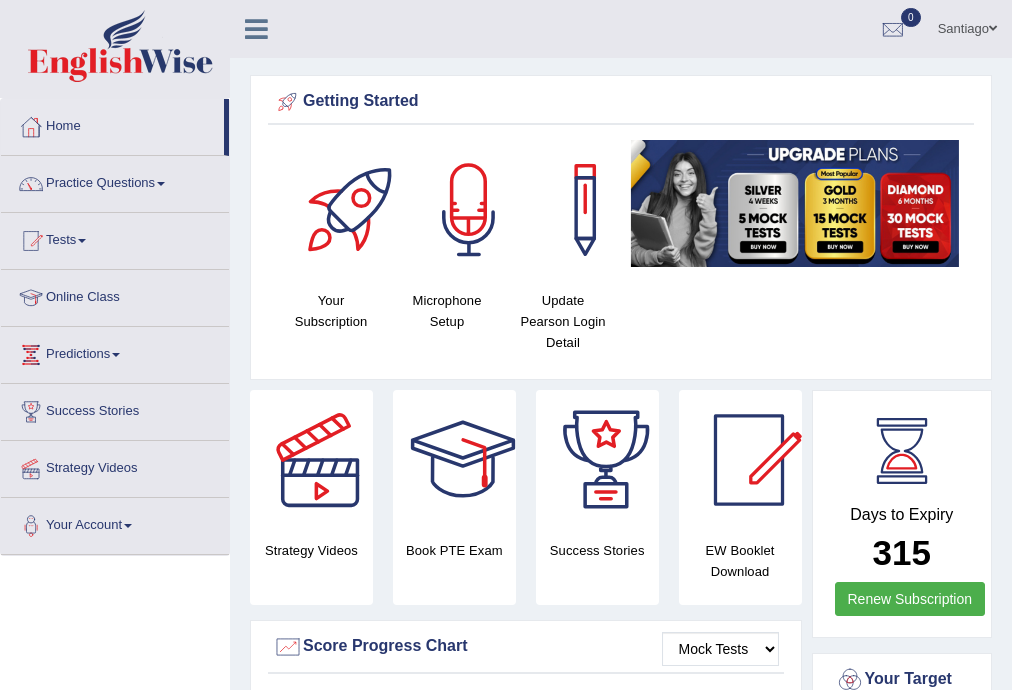 scroll, scrollTop: 0, scrollLeft: 0, axis: both 